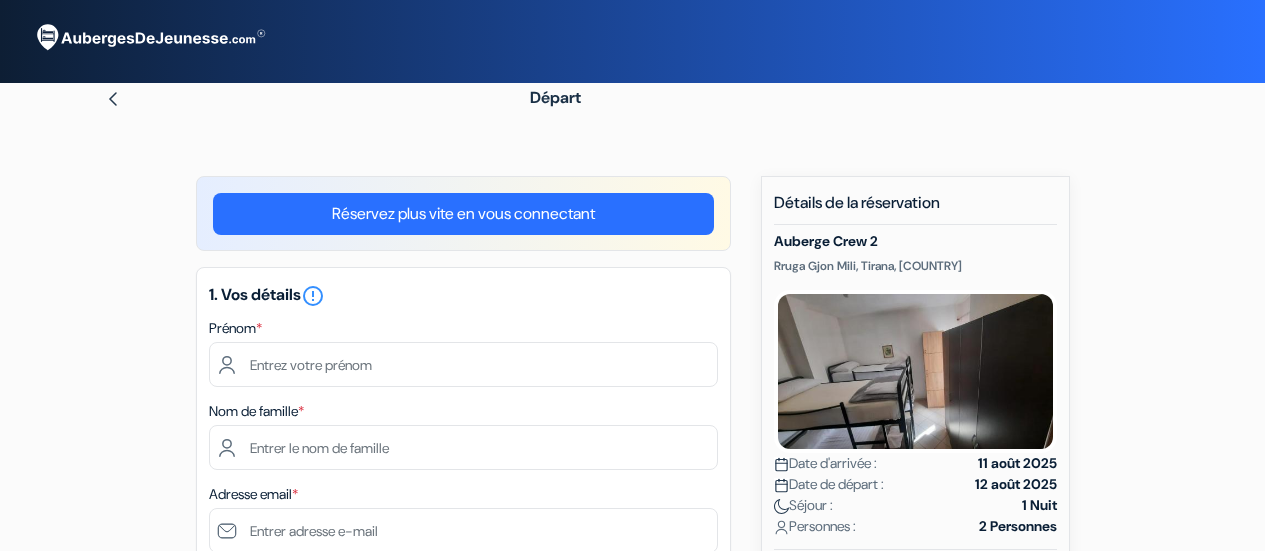 scroll, scrollTop: 0, scrollLeft: 0, axis: both 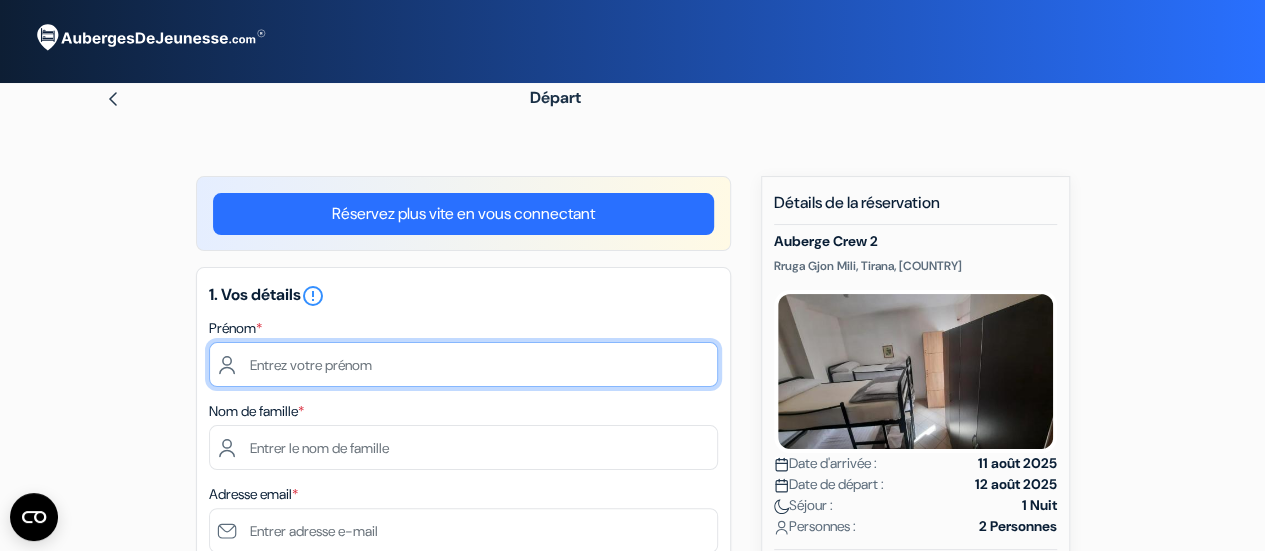click at bounding box center (463, 364) 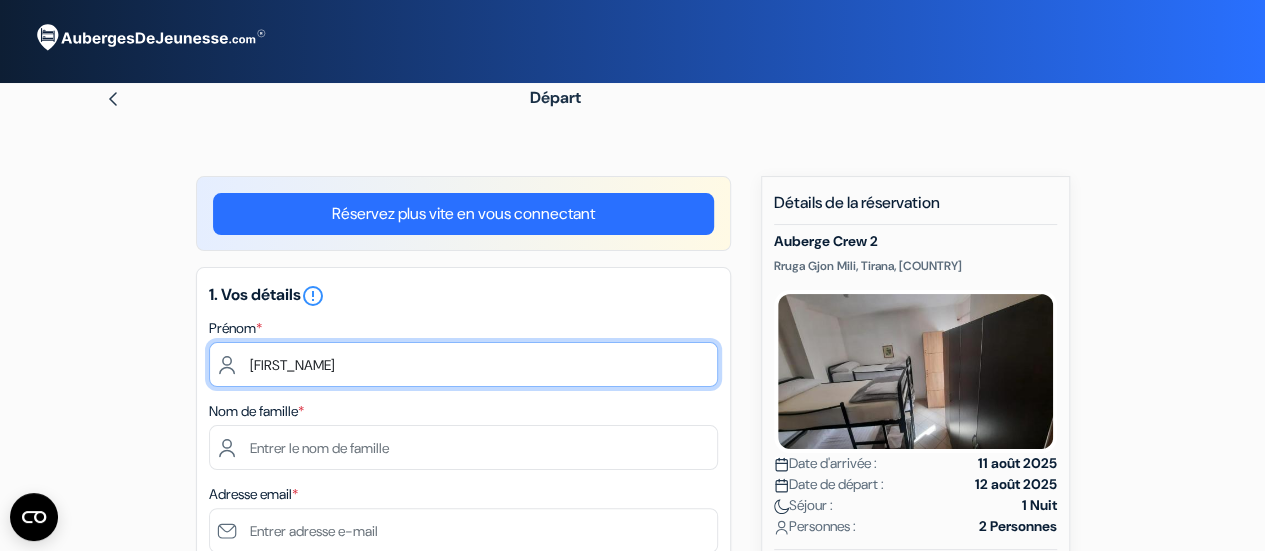 type on "[FIRST_NAME]" 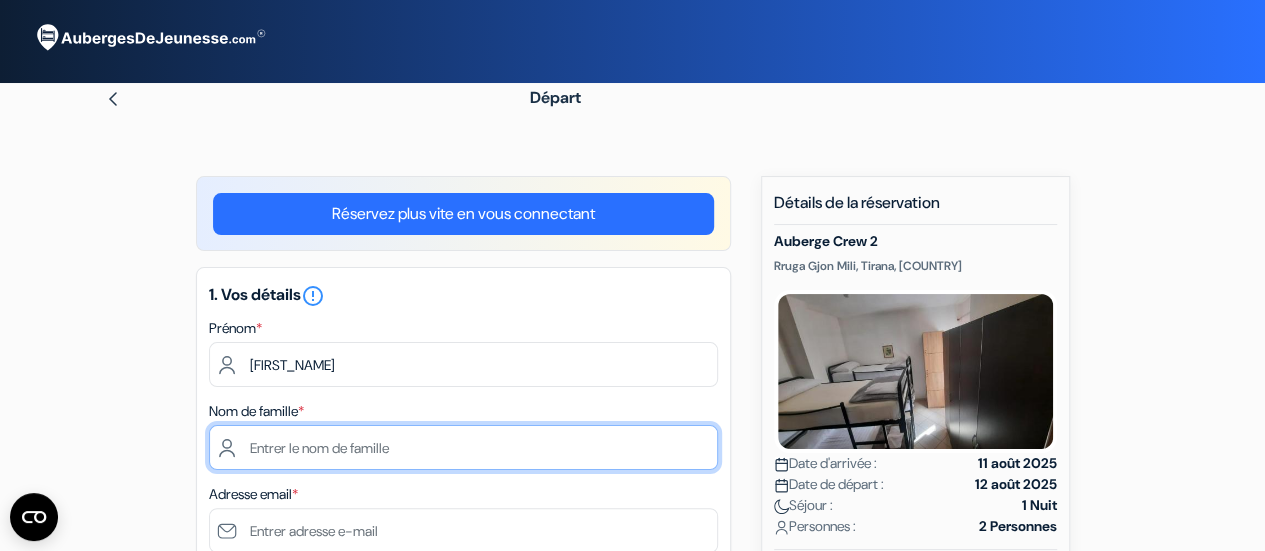click at bounding box center (463, 447) 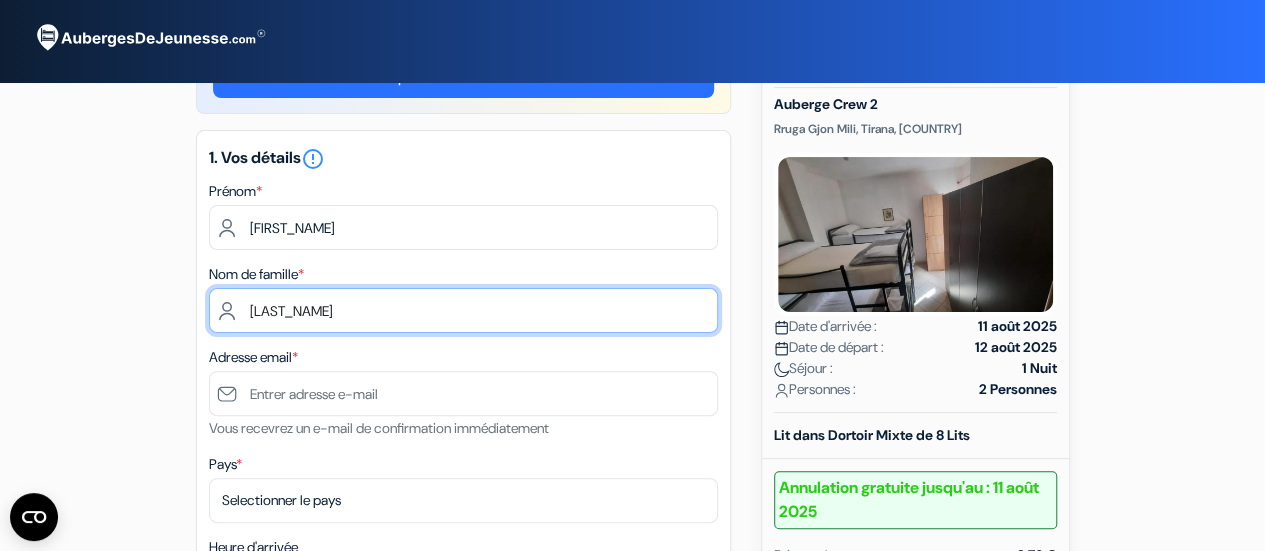 scroll, scrollTop: 138, scrollLeft: 0, axis: vertical 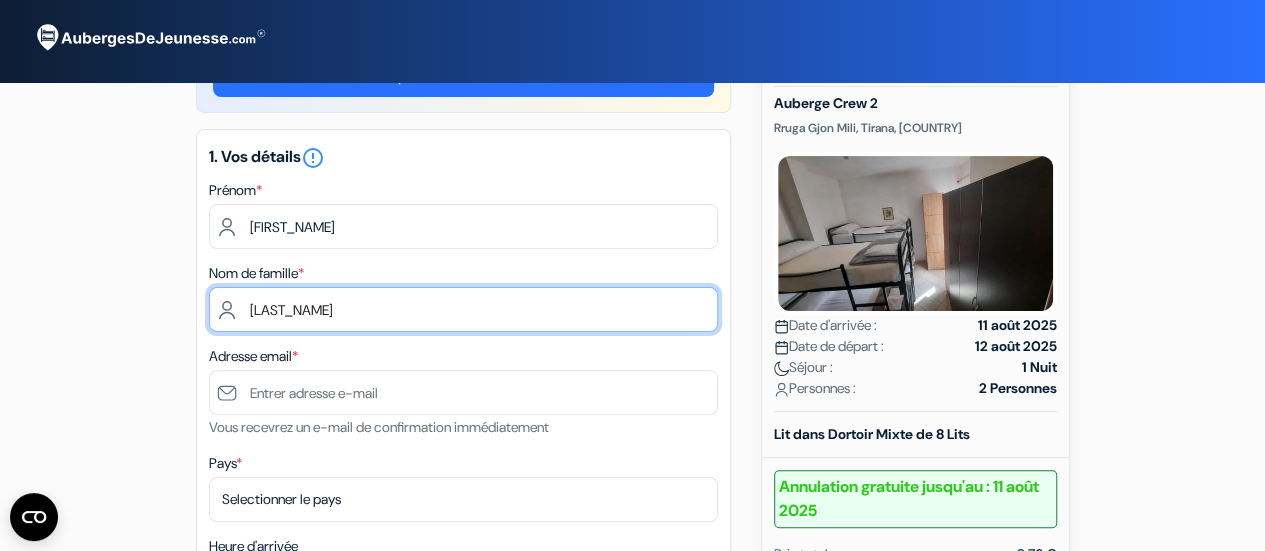 type on "[LAST_NAME]" 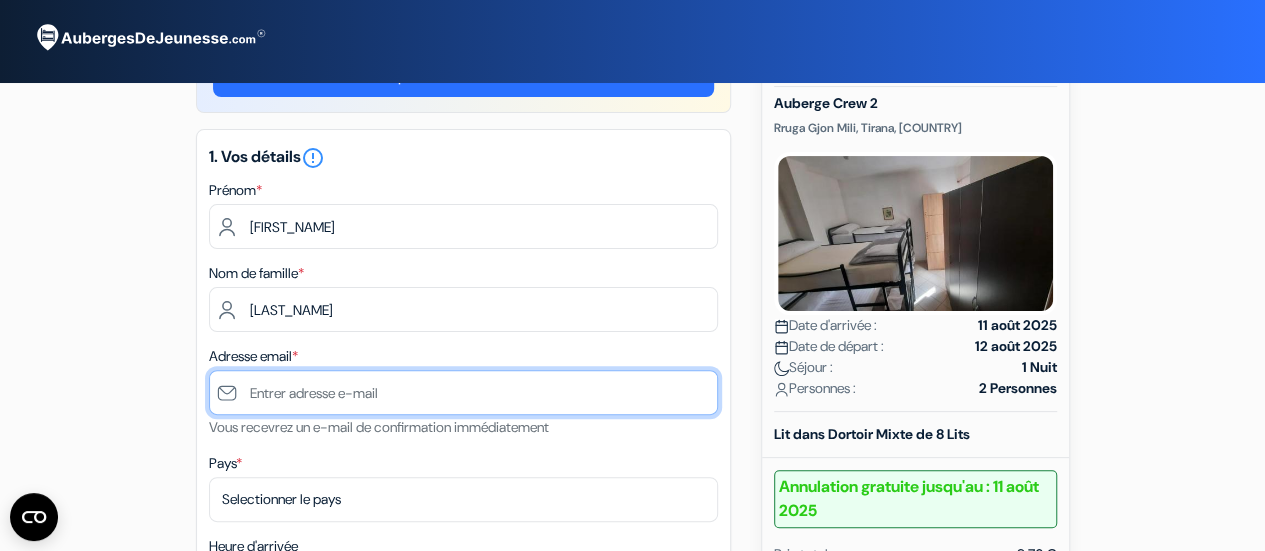 click at bounding box center (463, 392) 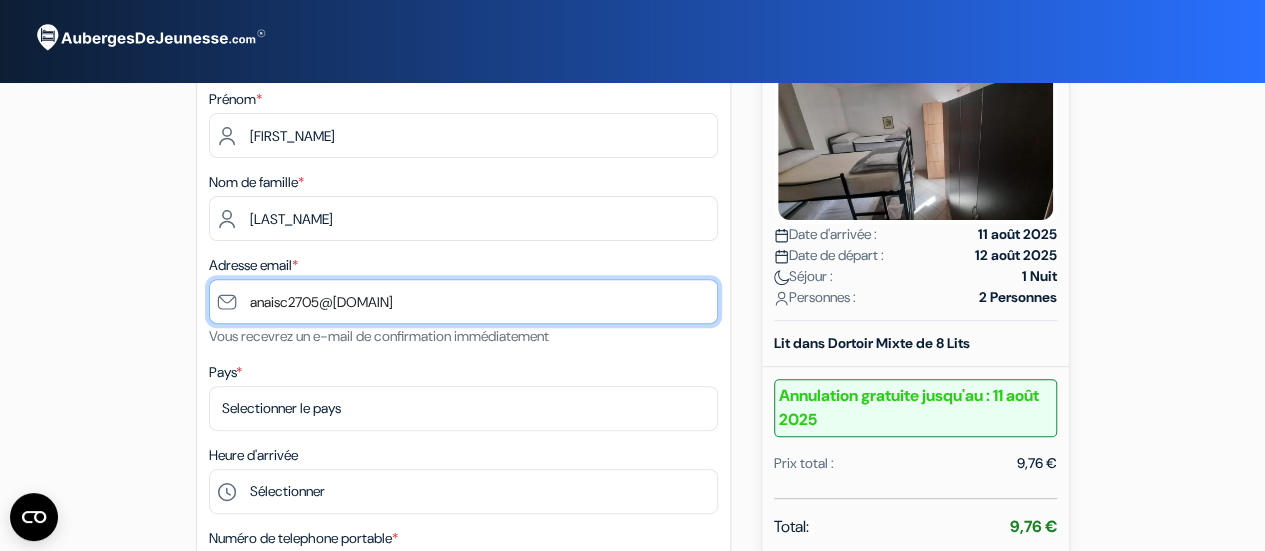 scroll, scrollTop: 230, scrollLeft: 0, axis: vertical 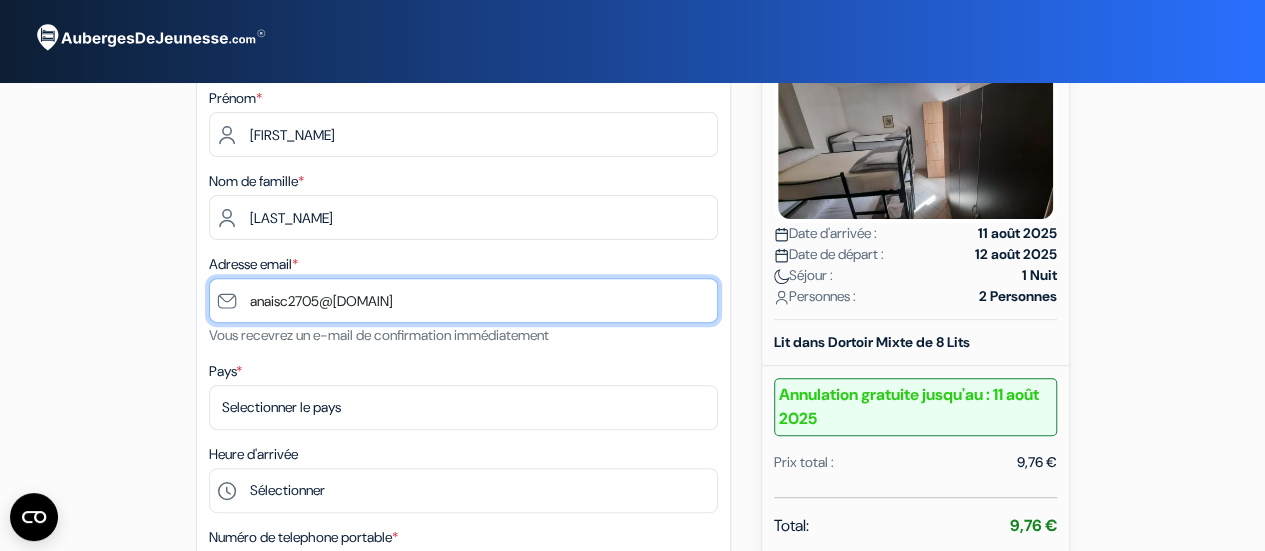 type on "anaisc2705@[DOMAIN]" 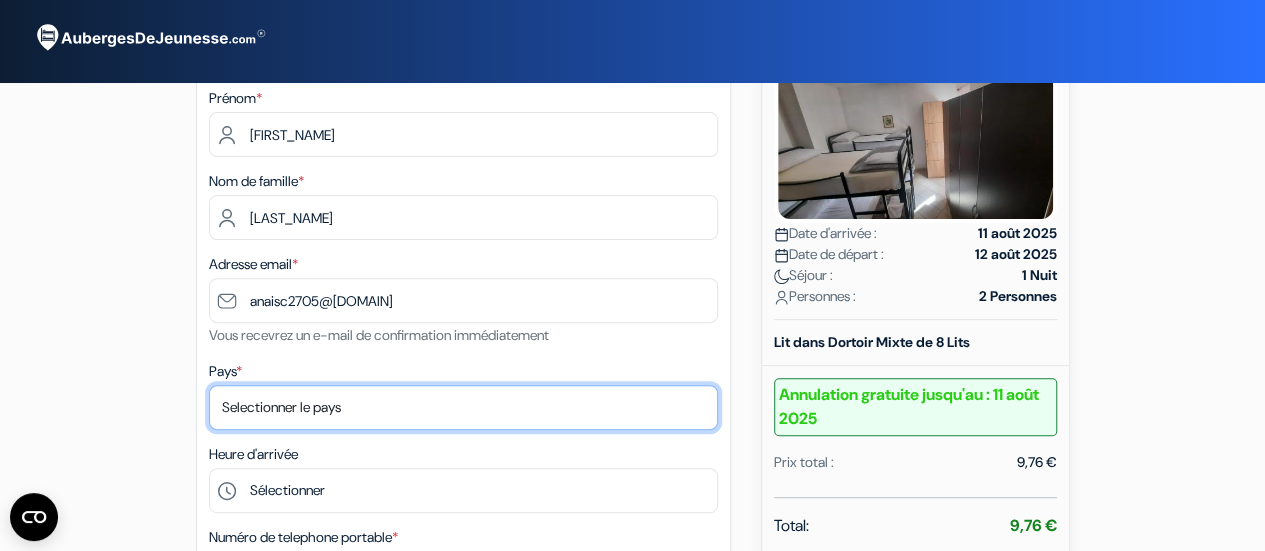 click on "Selectionner le pays
Abkhazie
Afghanistan
Afrique du Sud
Albanie
Algérie
Allemagne
Andorre
Angola
Anguilla" at bounding box center (463, 407) 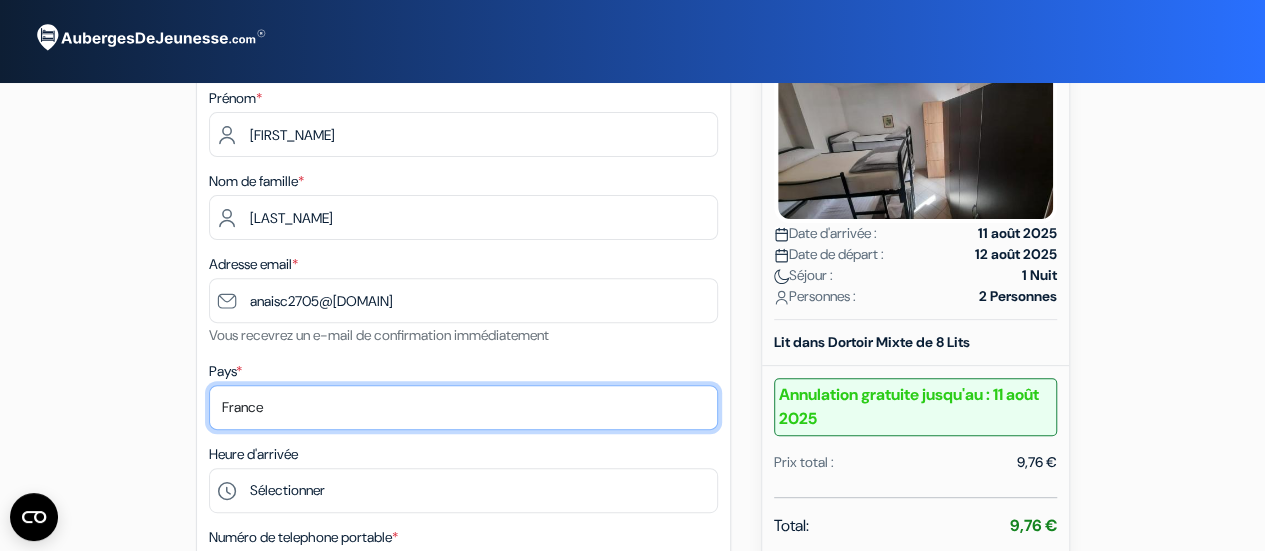 click on "Selectionner le pays
Abkhazie
Afghanistan
Afrique du Sud
Albanie
Algérie
Allemagne
Andorre
Angola
Anguilla" at bounding box center [463, 407] 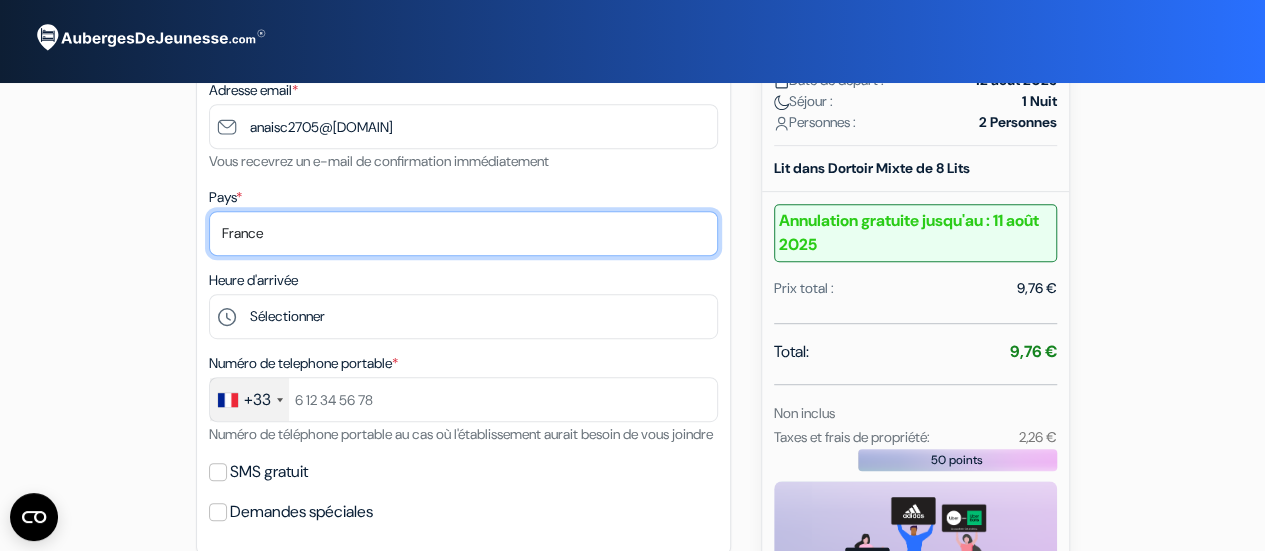 scroll, scrollTop: 405, scrollLeft: 0, axis: vertical 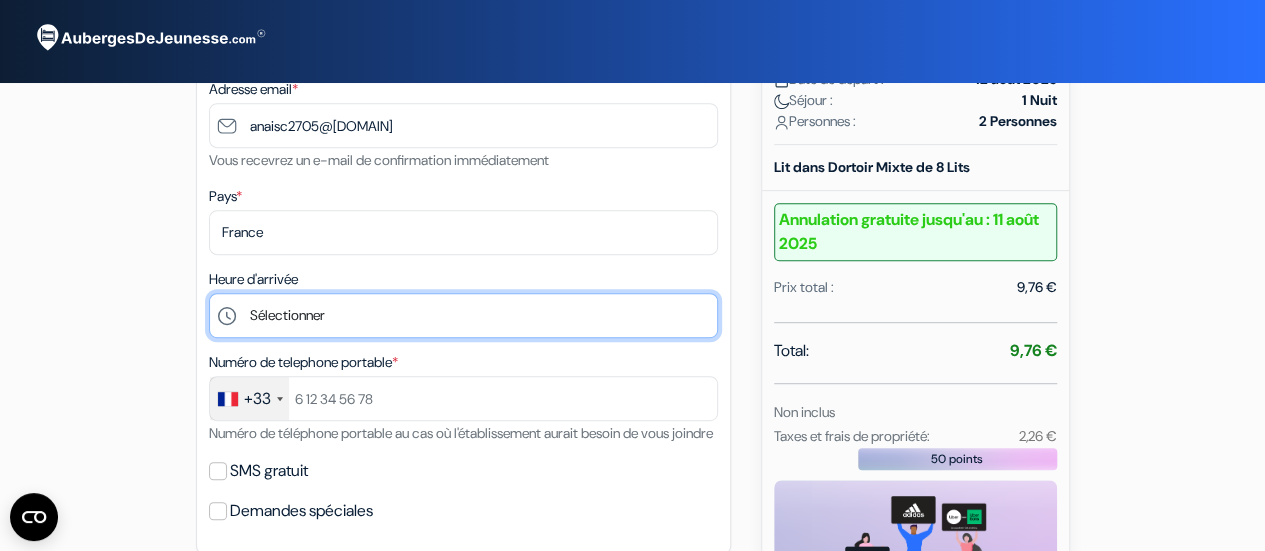 click on "Sélectionner
0:00" at bounding box center [463, 315] 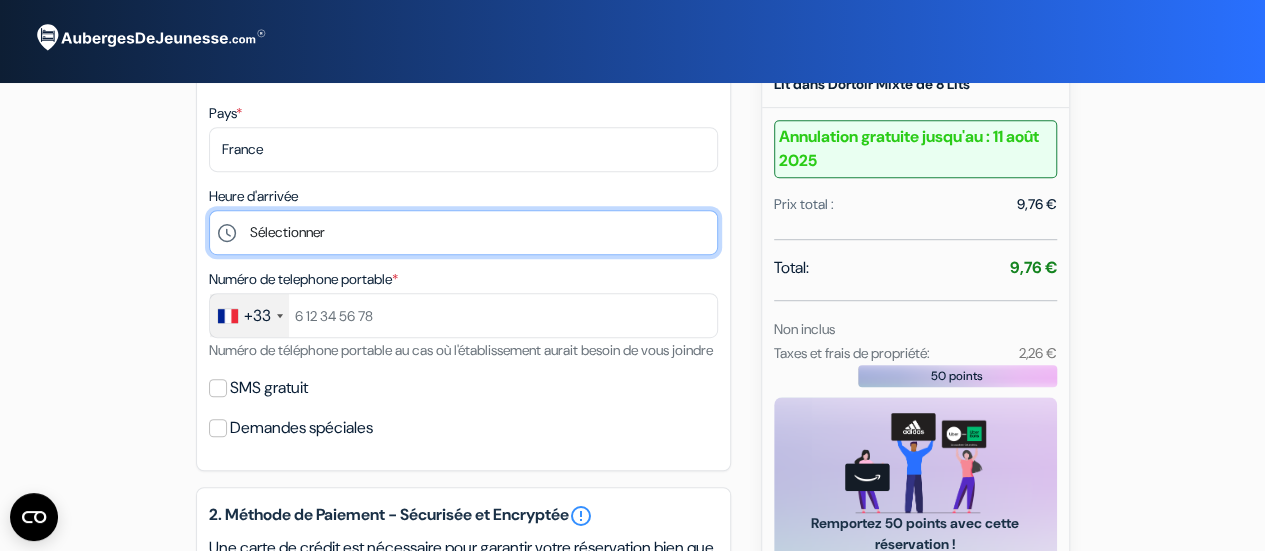 scroll, scrollTop: 499, scrollLeft: 0, axis: vertical 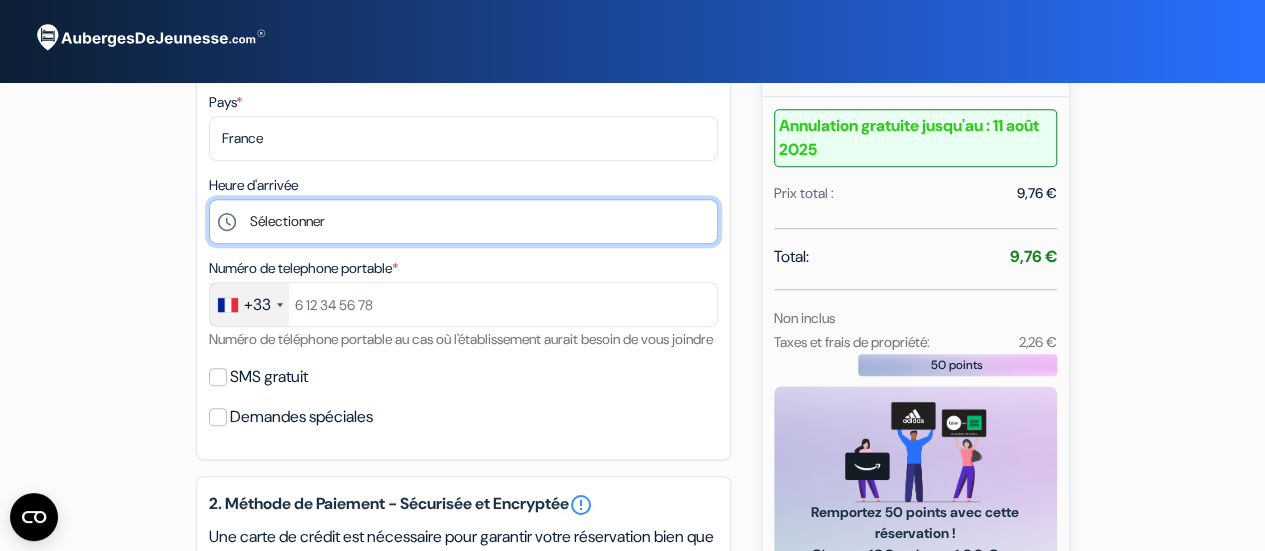 click on "Sélectionner
0:00" at bounding box center [463, 221] 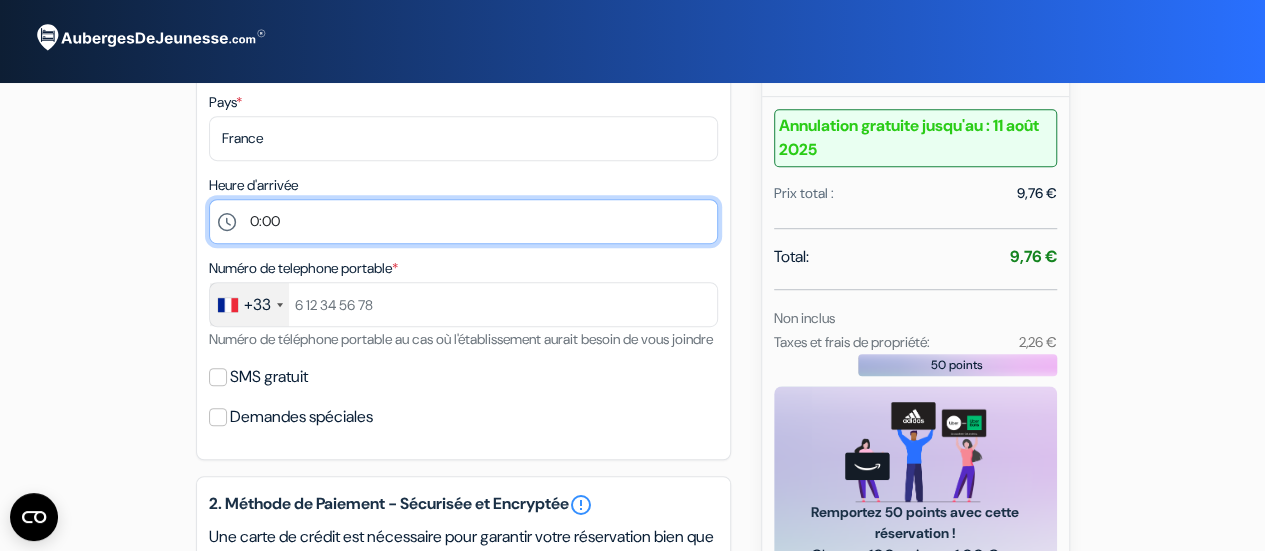 click on "Sélectionner
0:00" at bounding box center (463, 221) 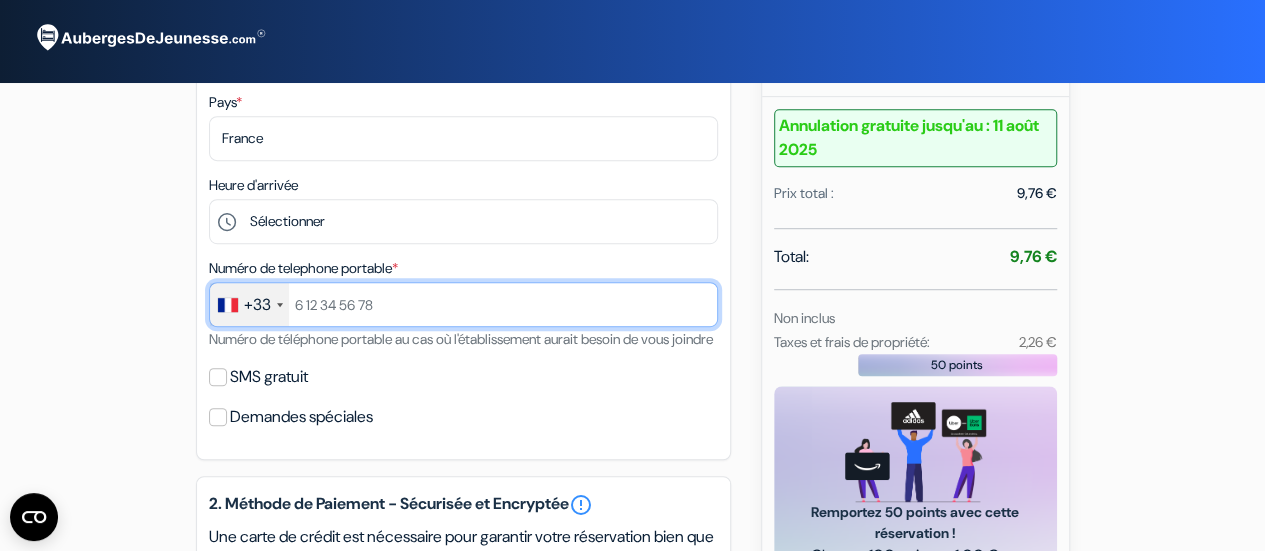 click at bounding box center (463, 304) 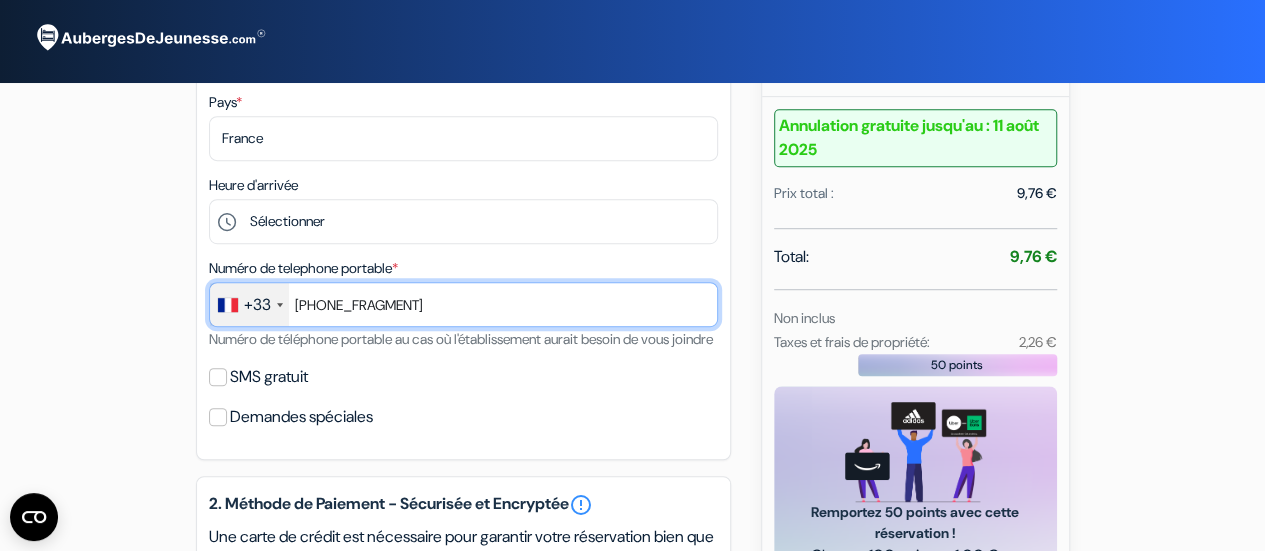 type on "[PHONE_FRAGMENT]" 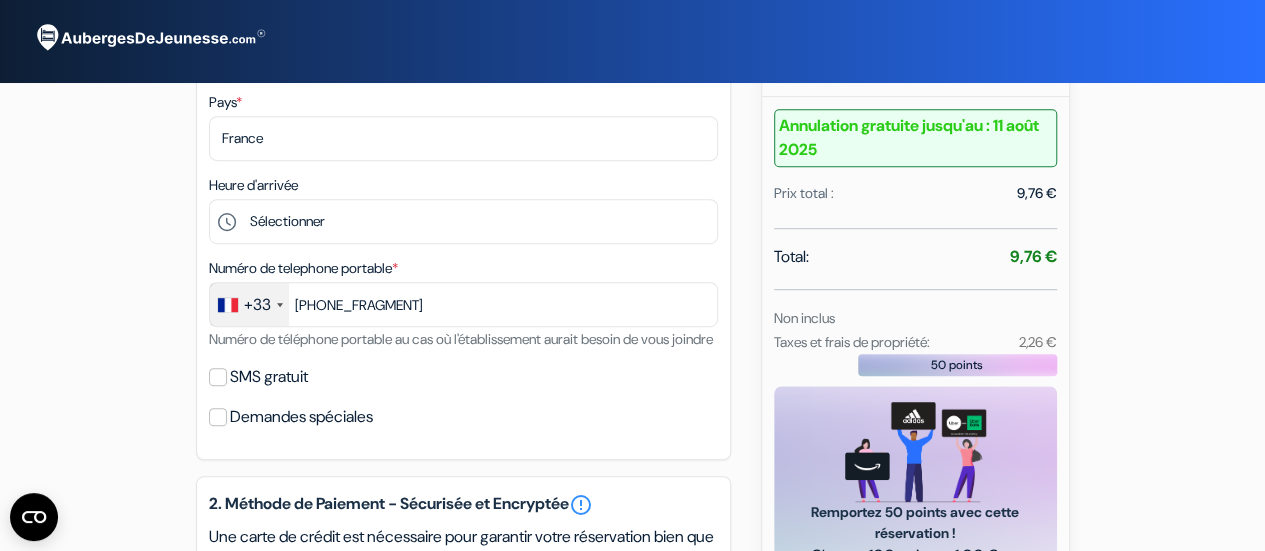 click on "add_box
Auberge Crew 2
Rruga Gjon Mili,
Tirana,
[COUNTRY]
Détails de l'établissement
X
no_plan
*" at bounding box center (633, 449) 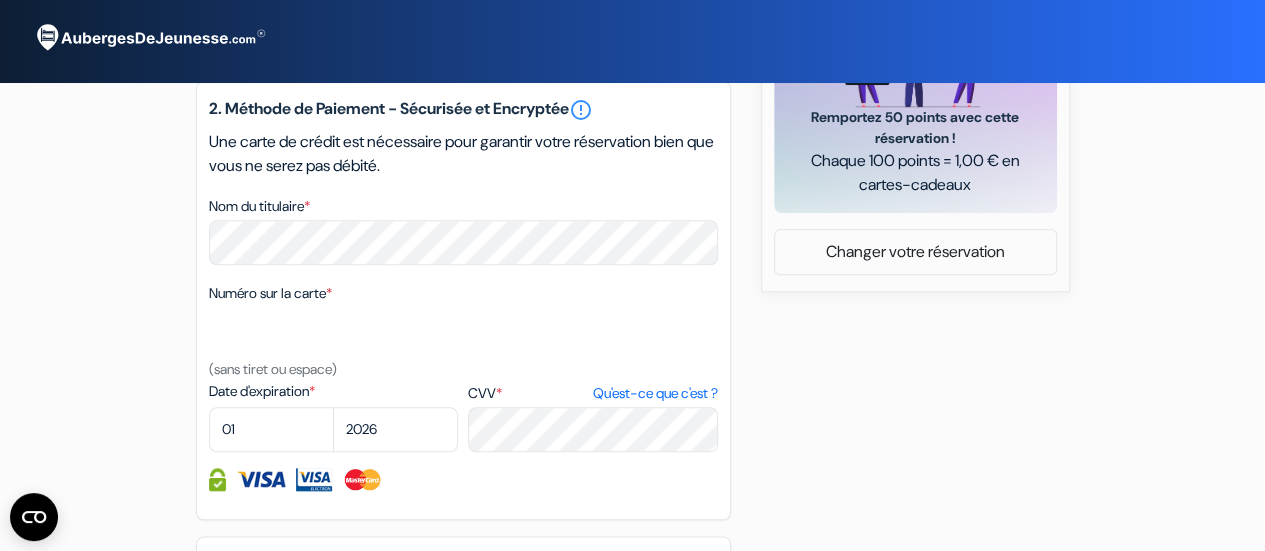 scroll, scrollTop: 899, scrollLeft: 0, axis: vertical 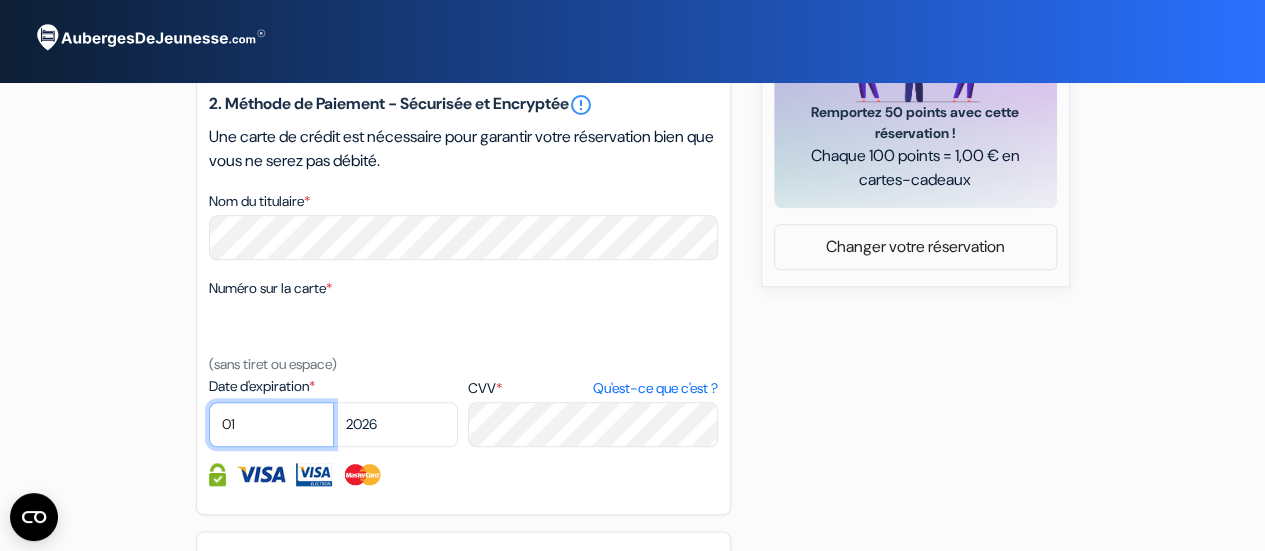 click on "01
02
03
04
05
06
07
08
09
10
11
12" at bounding box center [271, 424] 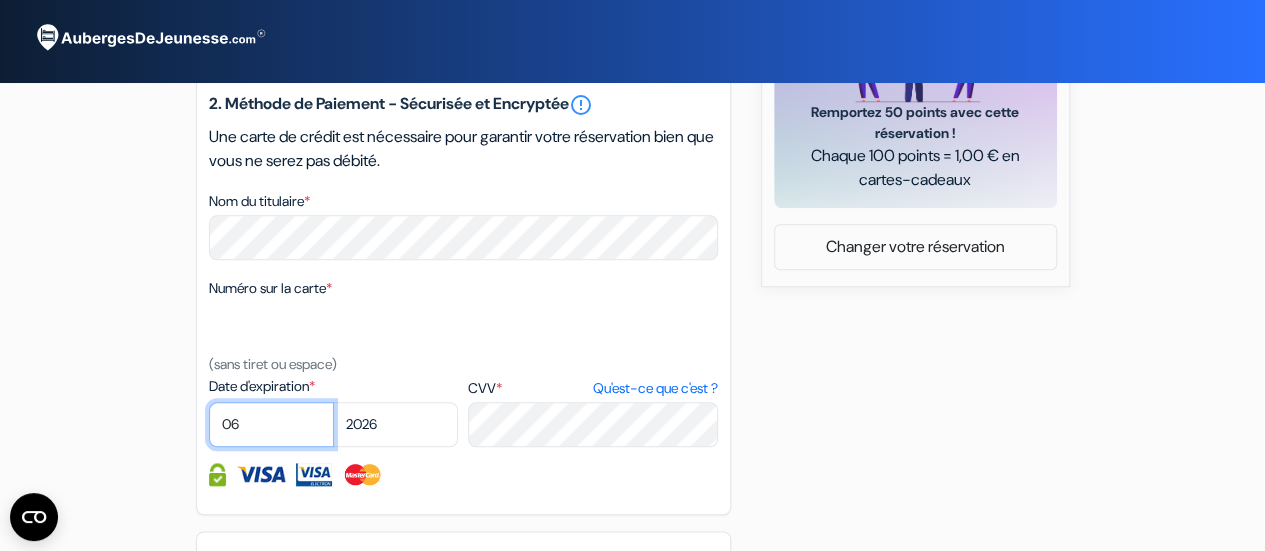 click on "01
02
03
04
05
06
07
08
09
10
11
12" at bounding box center (271, 424) 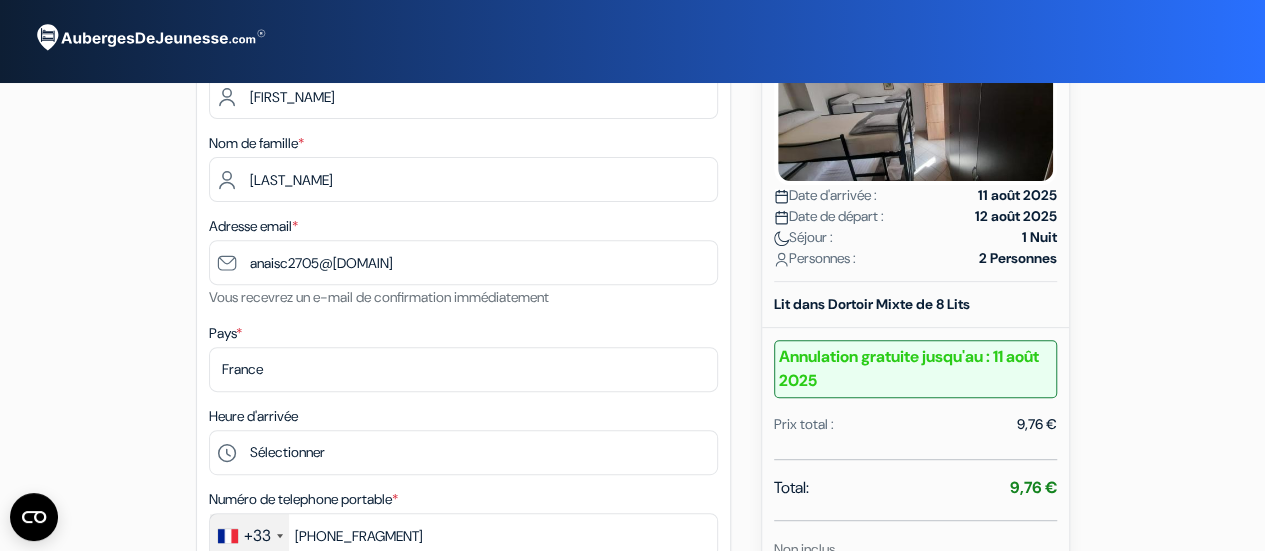scroll, scrollTop: 300, scrollLeft: 0, axis: vertical 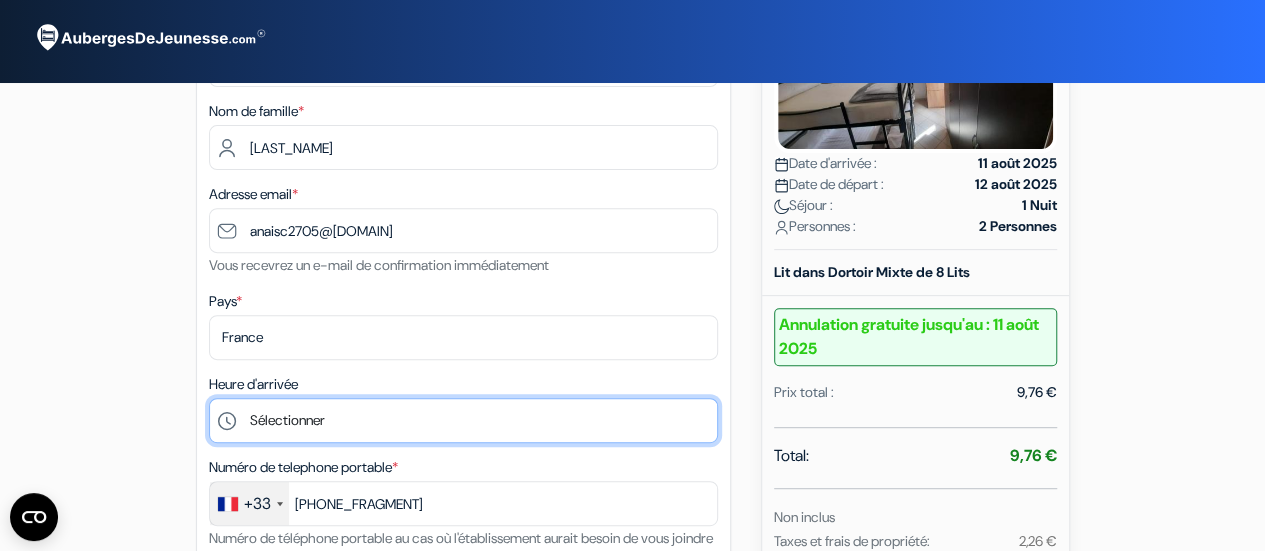 click on "Sélectionner
0:00" at bounding box center [463, 420] 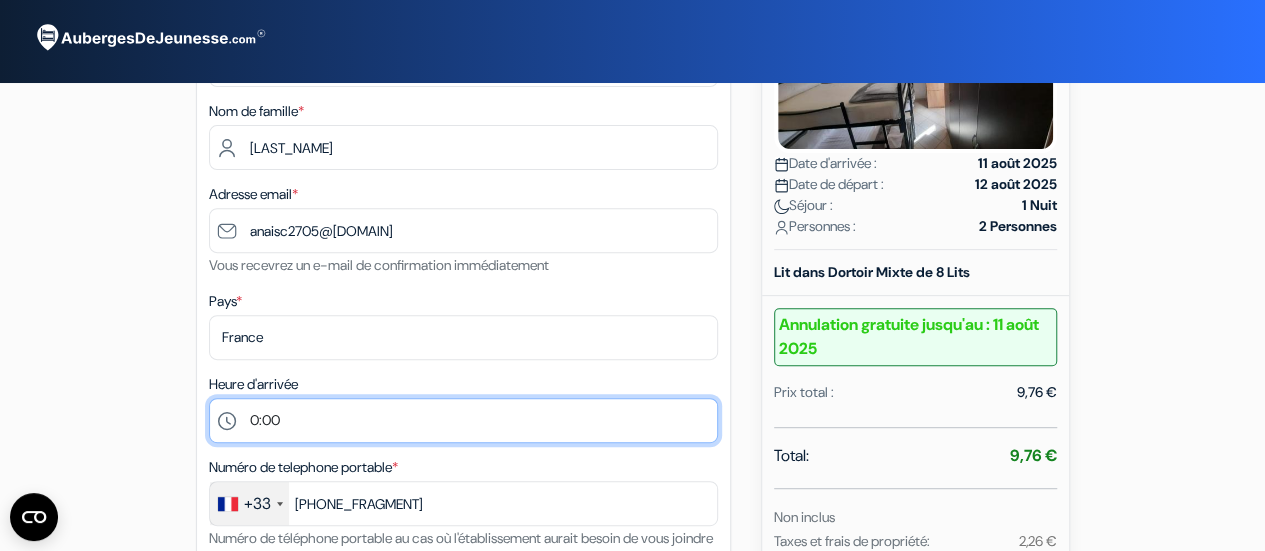 click on "Sélectionner
0:00" at bounding box center (463, 420) 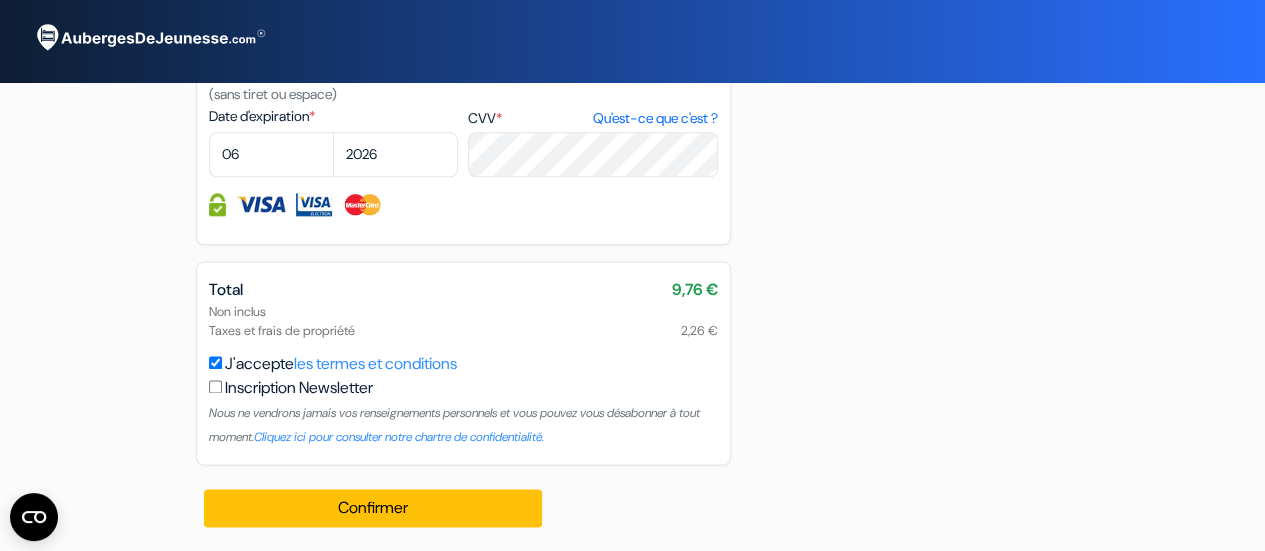 scroll, scrollTop: 1196, scrollLeft: 0, axis: vertical 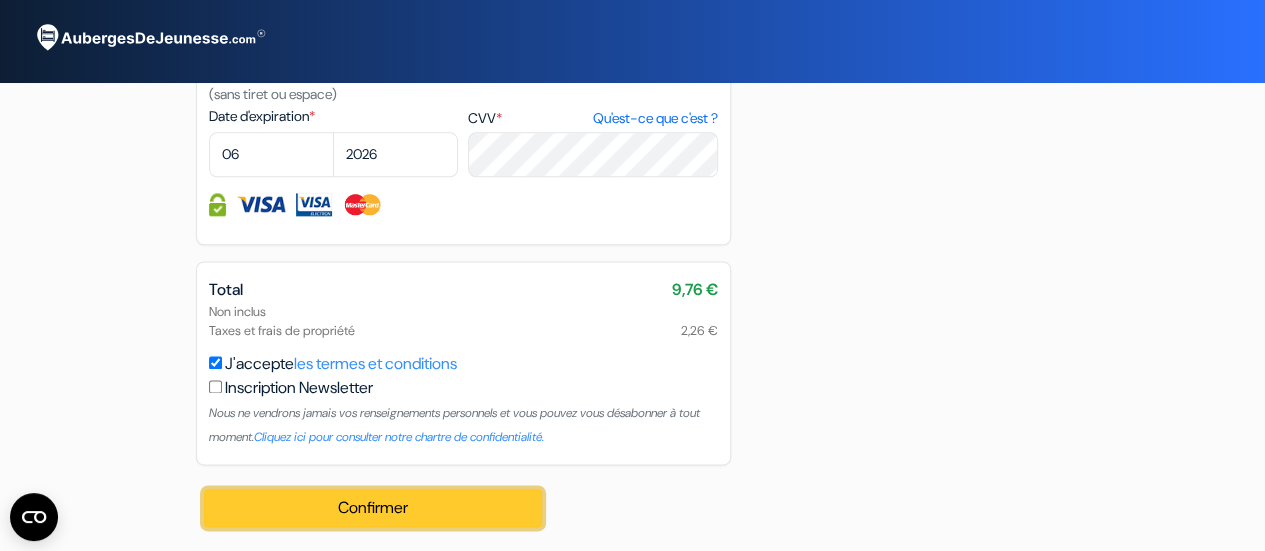 click on "Confirmer
Loading..." at bounding box center [373, 508] 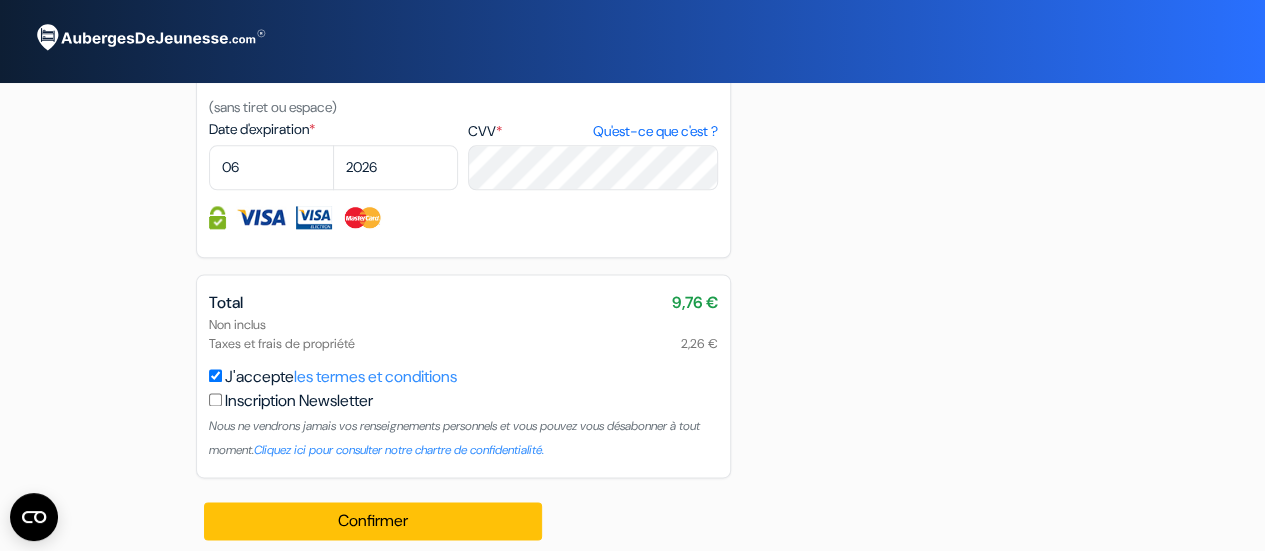 scroll, scrollTop: 1196, scrollLeft: 0, axis: vertical 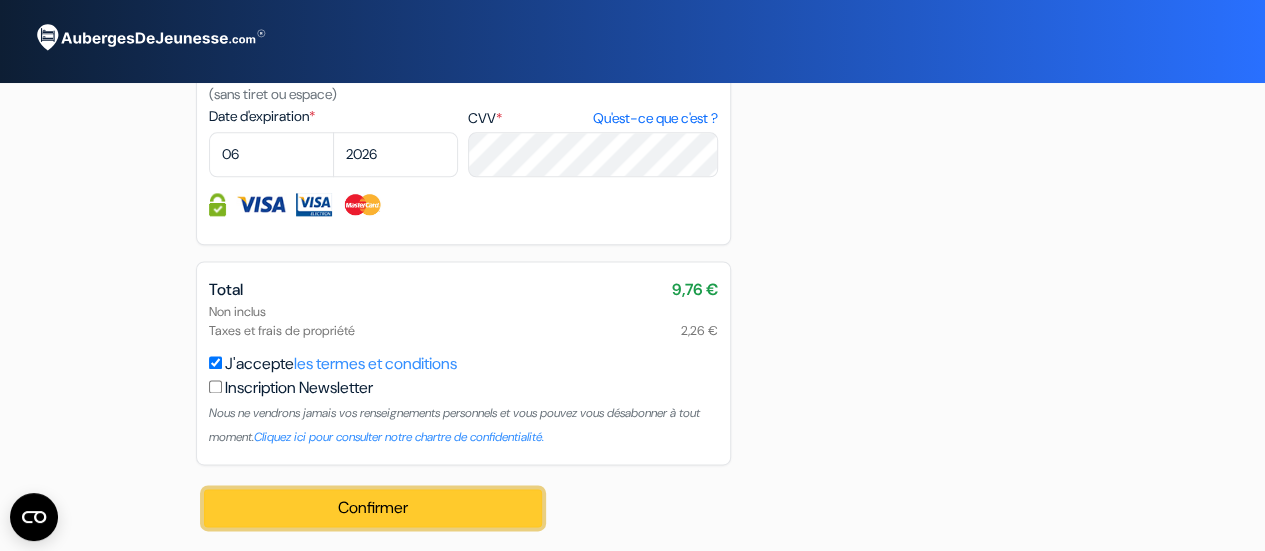 click on "Confirmer
Loading..." at bounding box center (373, 508) 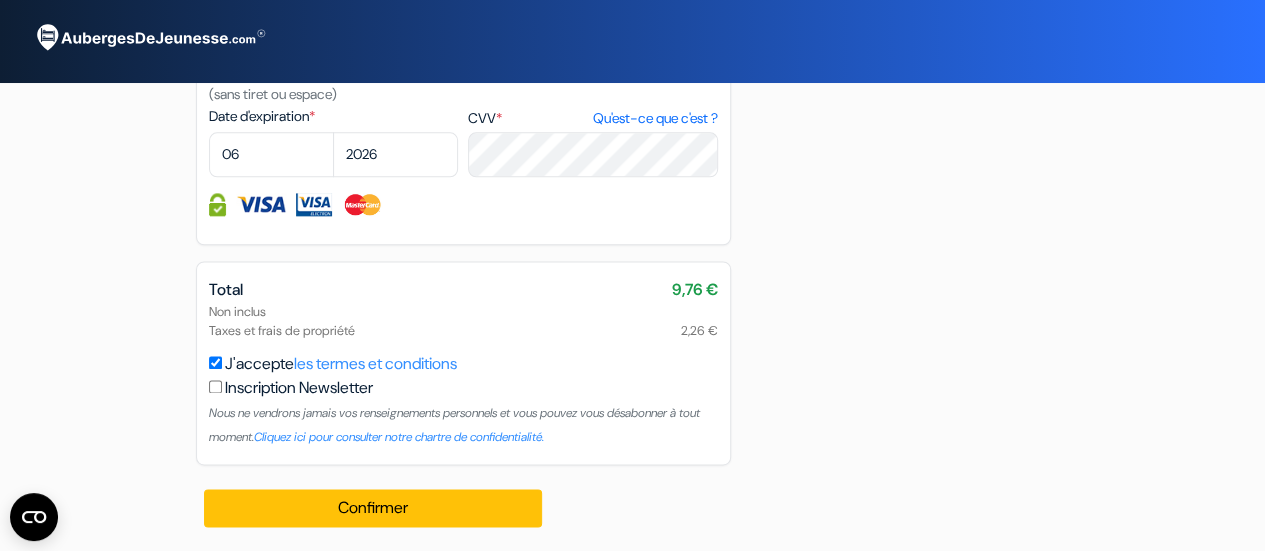 scroll, scrollTop: 1196, scrollLeft: 0, axis: vertical 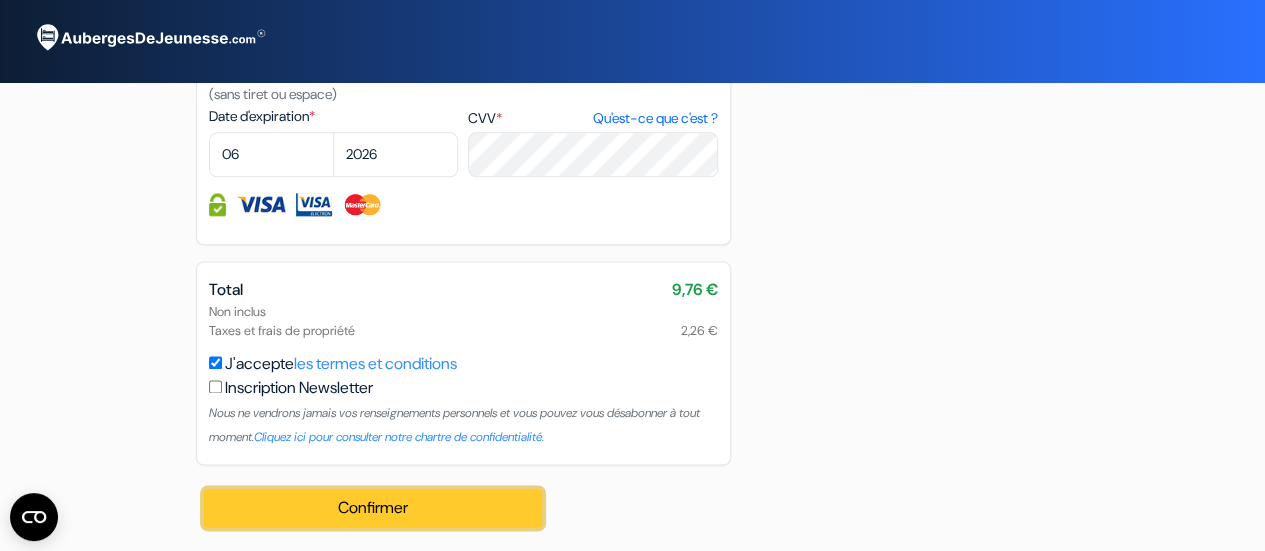 click on "Confirmer
Loading..." at bounding box center [373, 508] 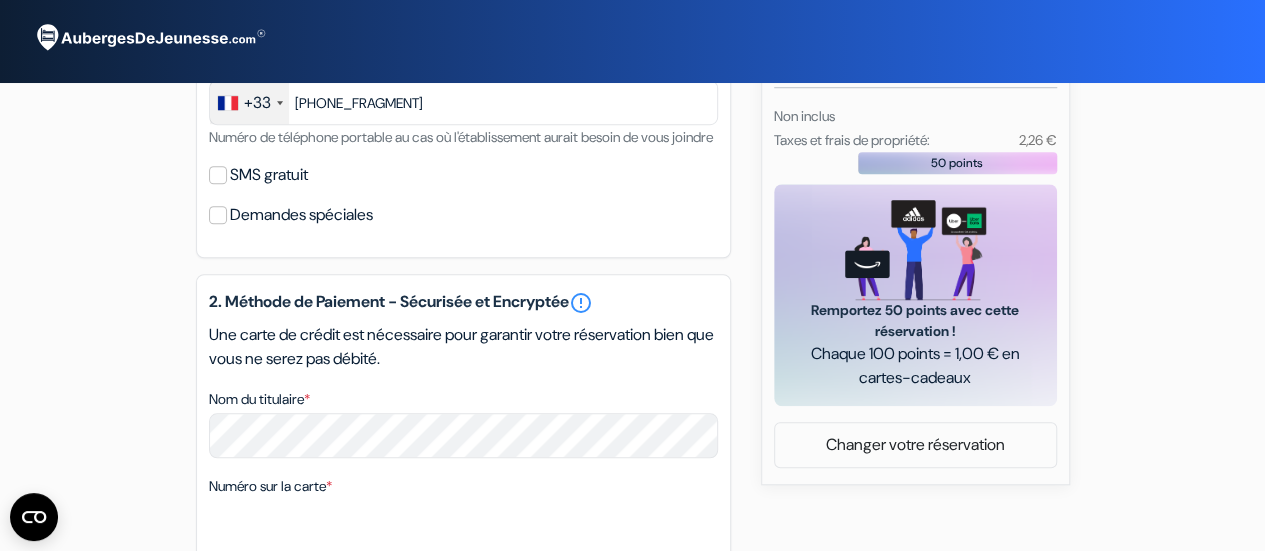 scroll, scrollTop: 702, scrollLeft: 0, axis: vertical 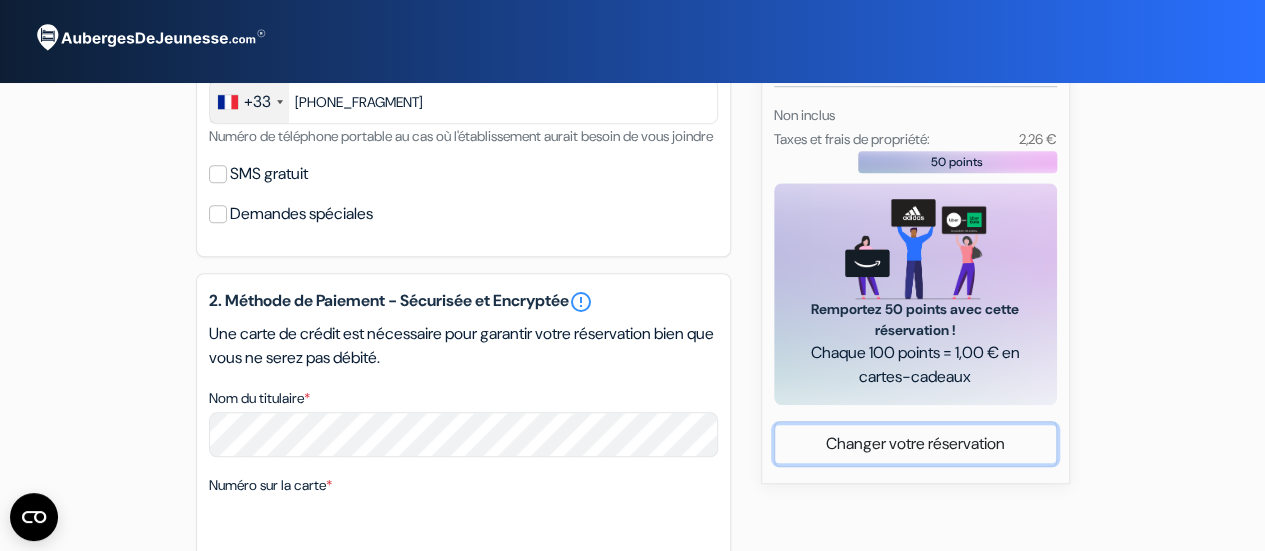 click on "Changer votre réservation" at bounding box center [915, 444] 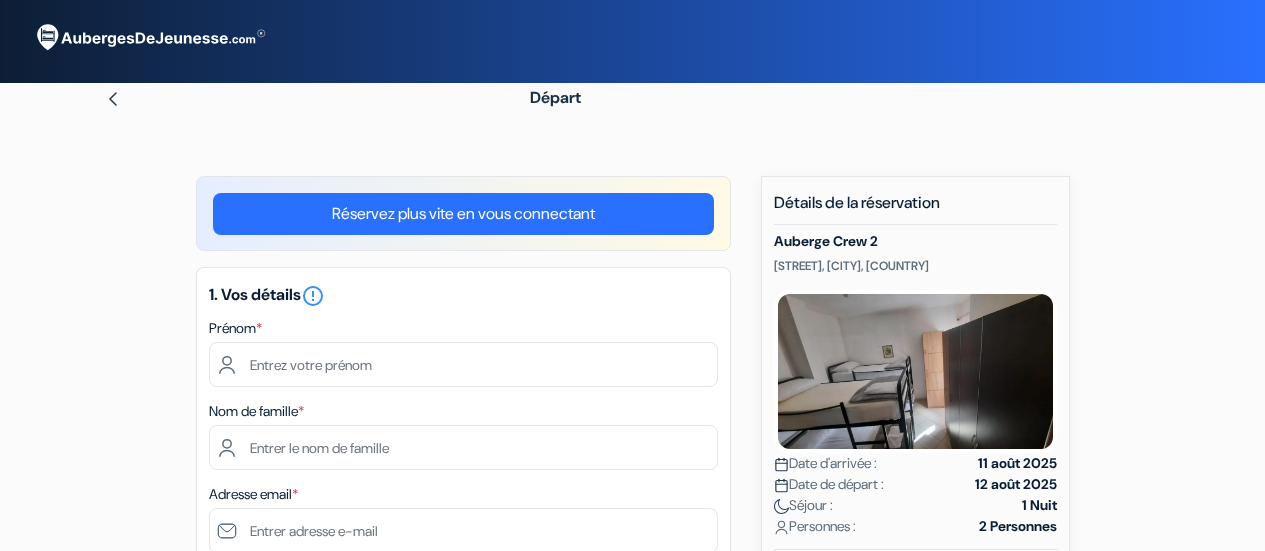 scroll, scrollTop: 0, scrollLeft: 0, axis: both 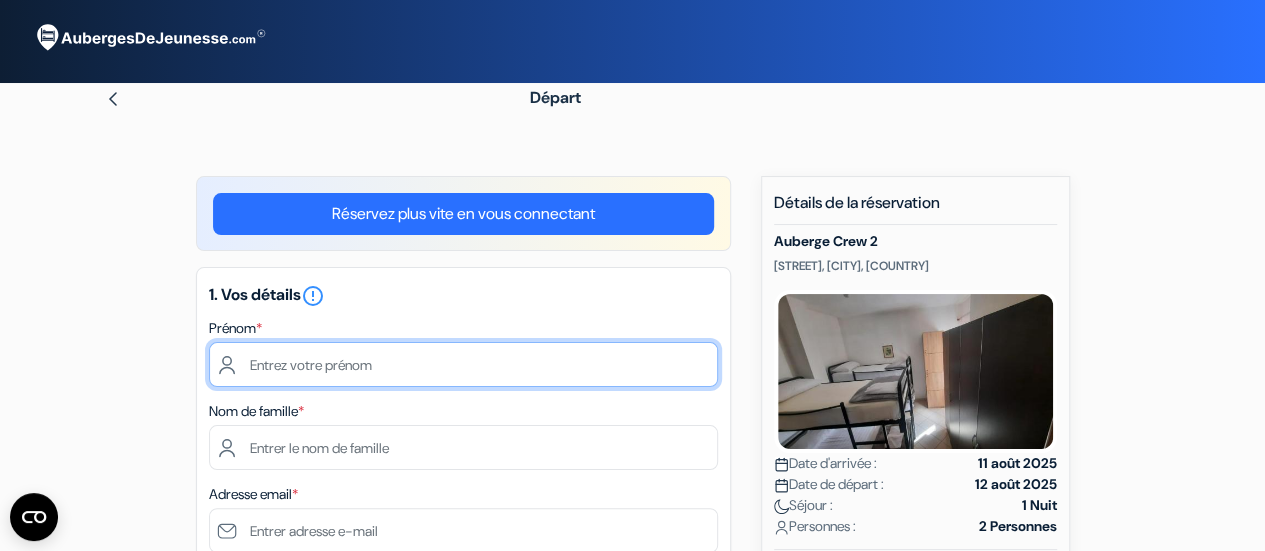 click at bounding box center [463, 364] 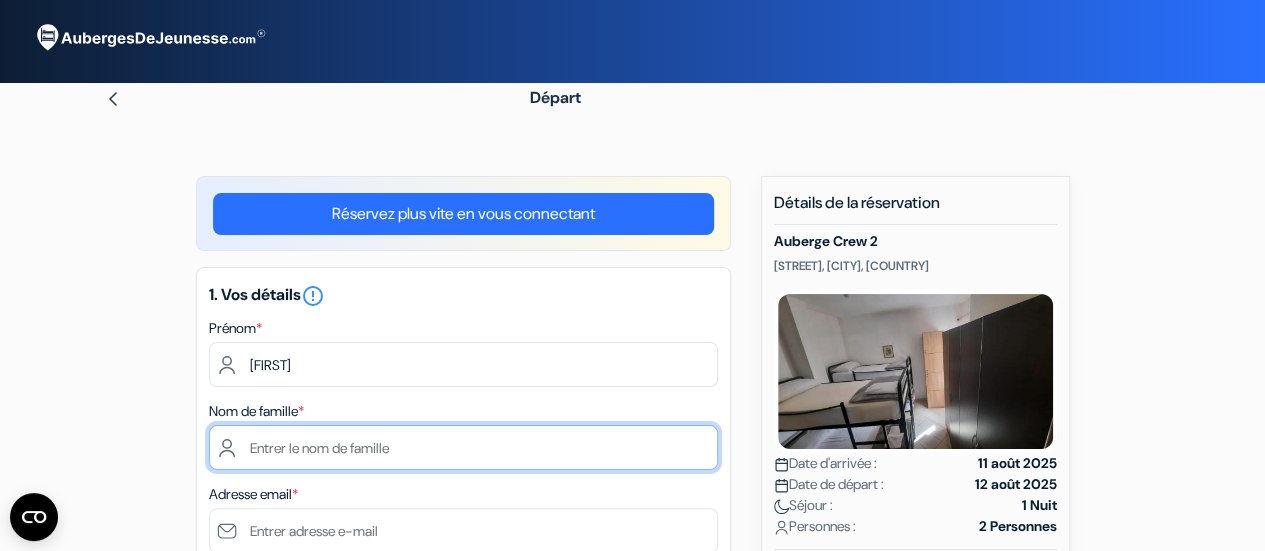 drag, startPoint x: 369, startPoint y: 469, endPoint x: 366, endPoint y: 458, distance: 11.401754 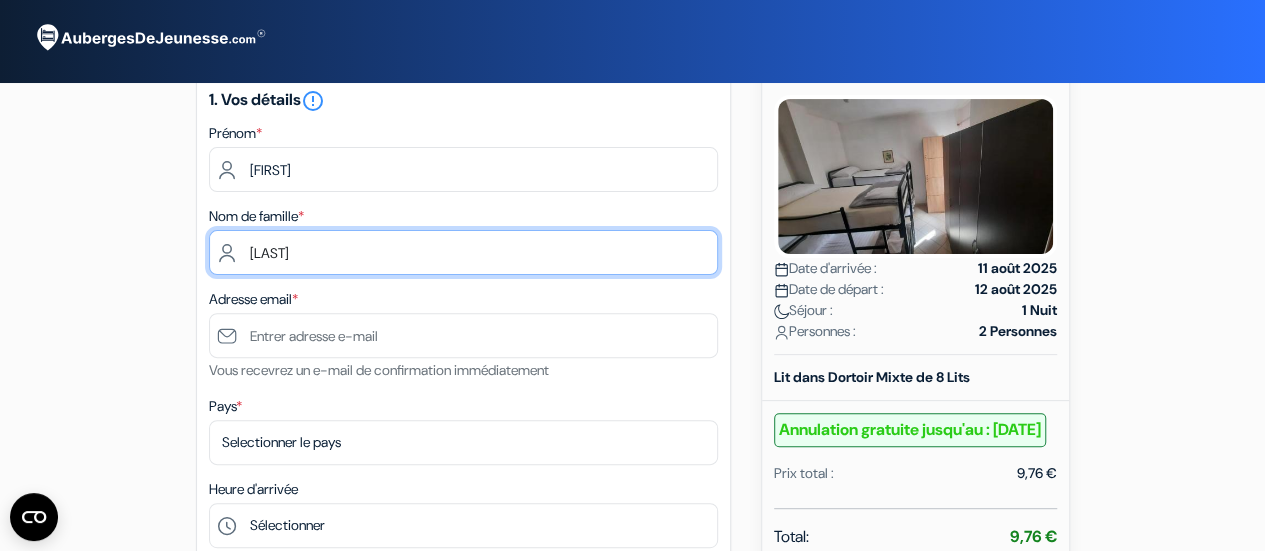 scroll, scrollTop: 200, scrollLeft: 0, axis: vertical 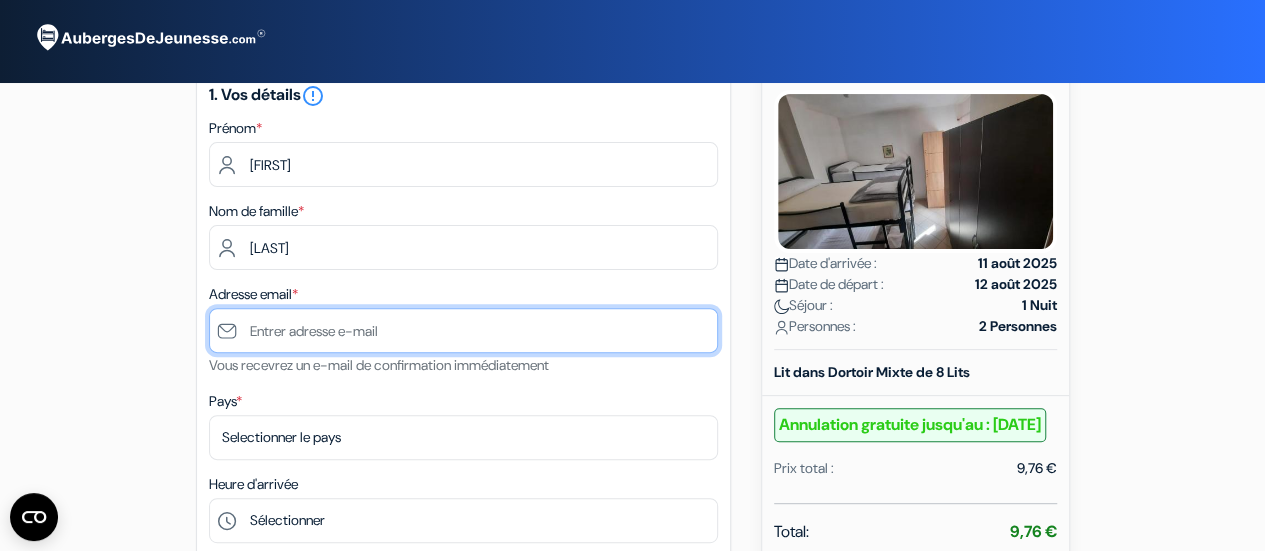 click at bounding box center (463, 330) 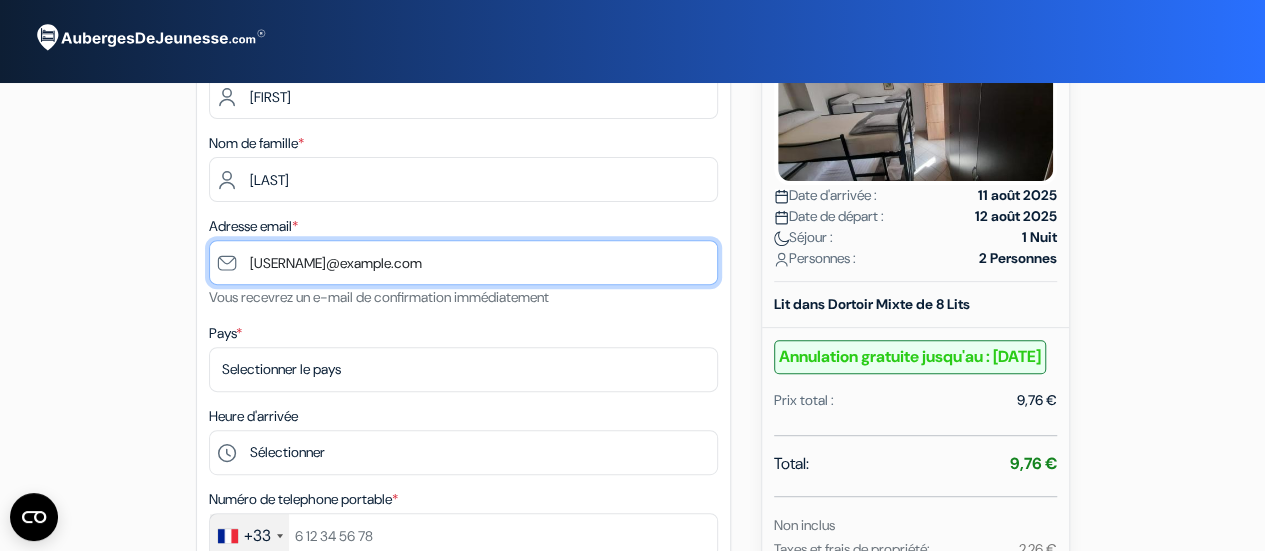 scroll, scrollTop: 300, scrollLeft: 0, axis: vertical 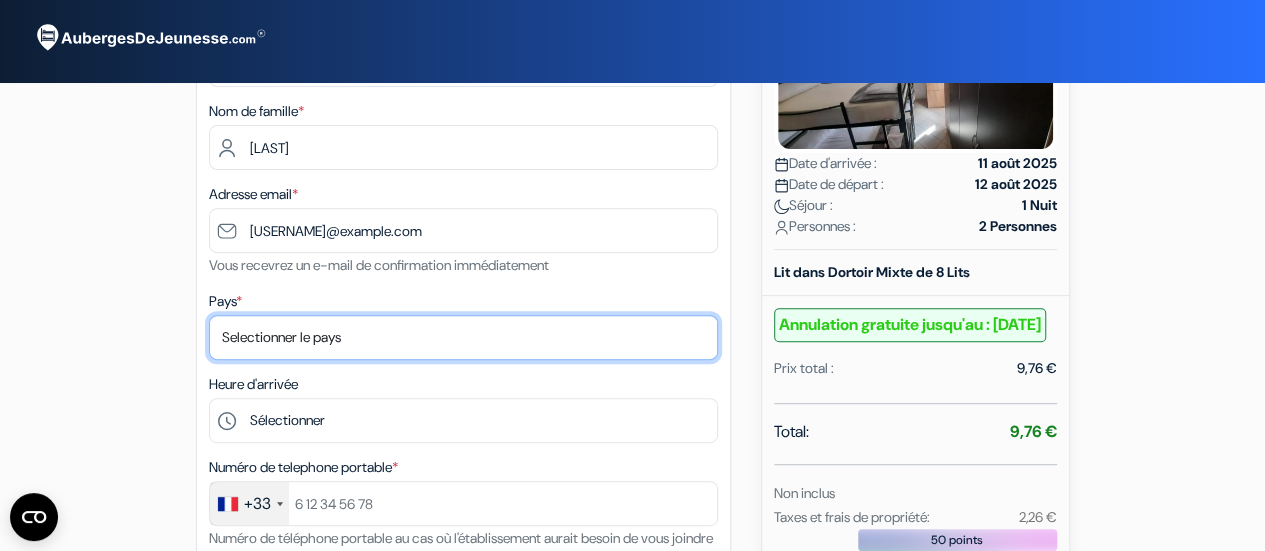 click on "Selectionner le pays
Abkhazie
Afghanistan
Afrique du Sud
Albanie
Algérie
Allemagne
Andorre
Angola
Anguilla" at bounding box center [463, 337] 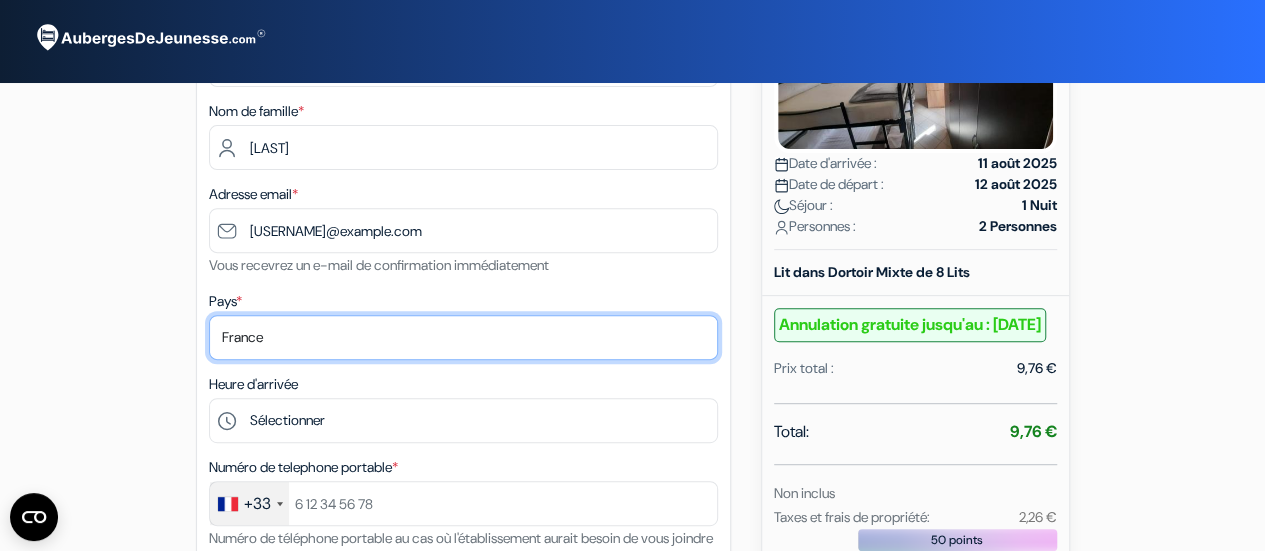 click on "Selectionner le pays
Abkhazie
Afghanistan
Afrique du Sud
Albanie
Algérie
Allemagne
Andorre
Angola
Anguilla" at bounding box center (463, 337) 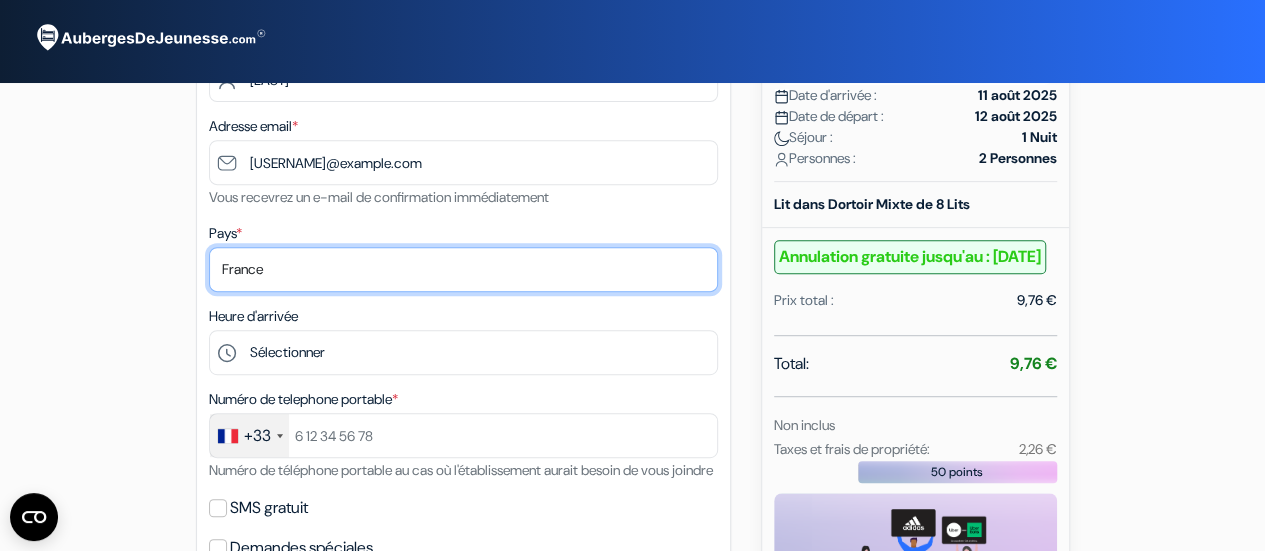 scroll, scrollTop: 400, scrollLeft: 0, axis: vertical 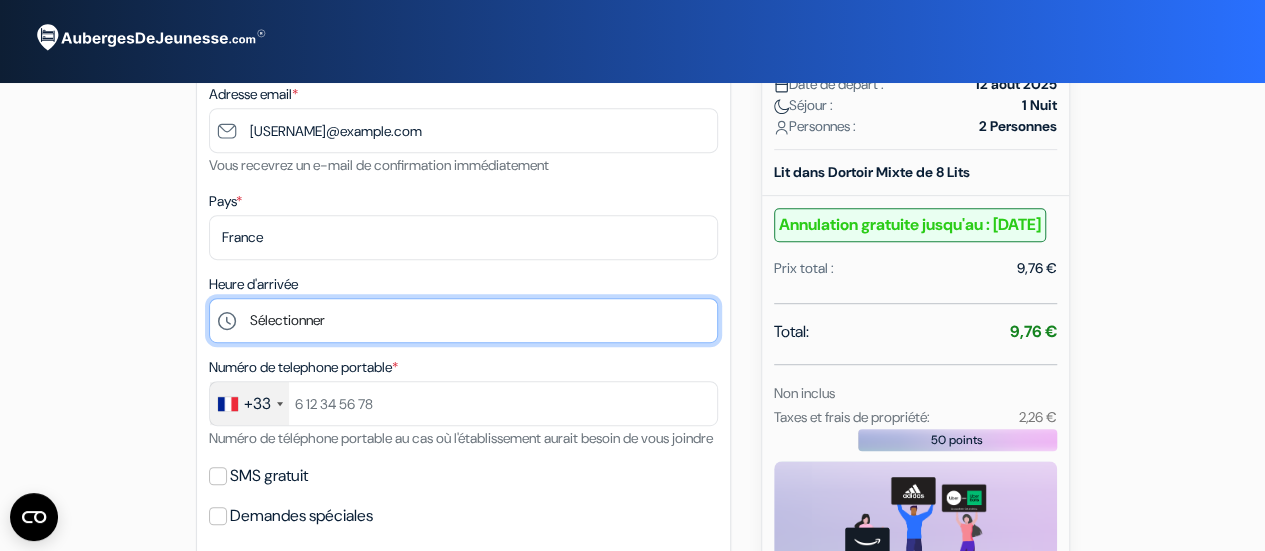 click on "Sélectionner
0:00" at bounding box center [463, 320] 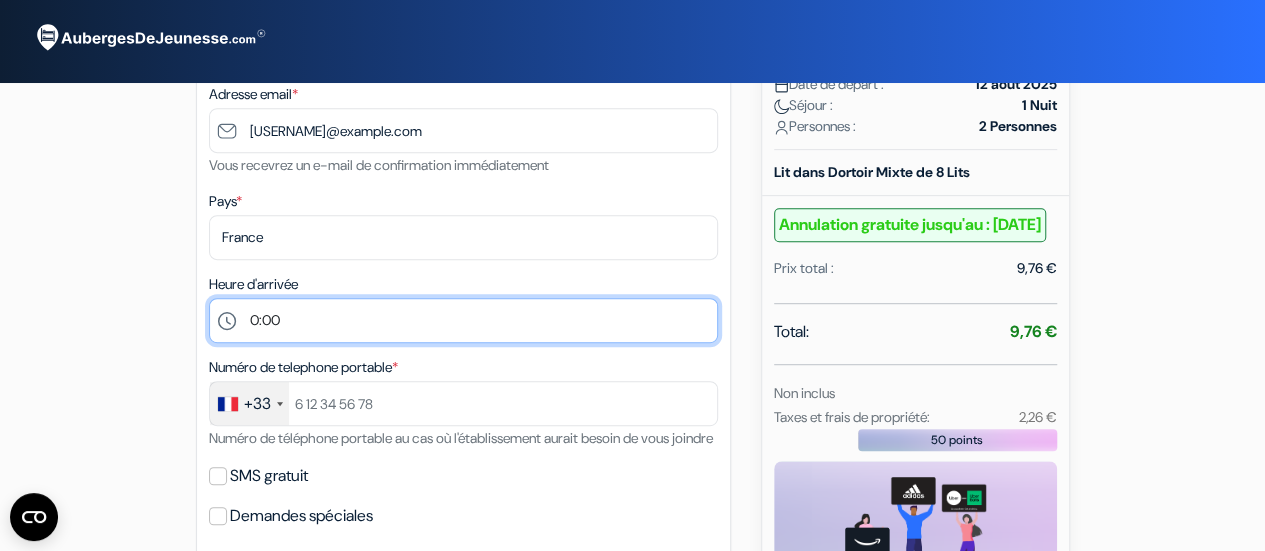 click on "Sélectionner
0:00" at bounding box center (463, 320) 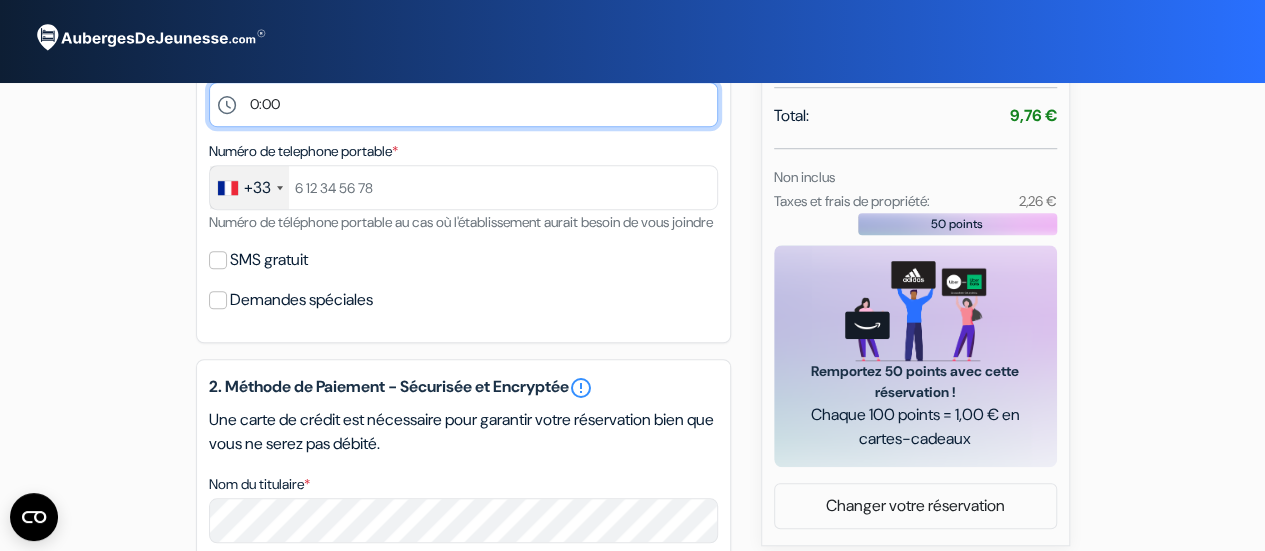 scroll, scrollTop: 500, scrollLeft: 0, axis: vertical 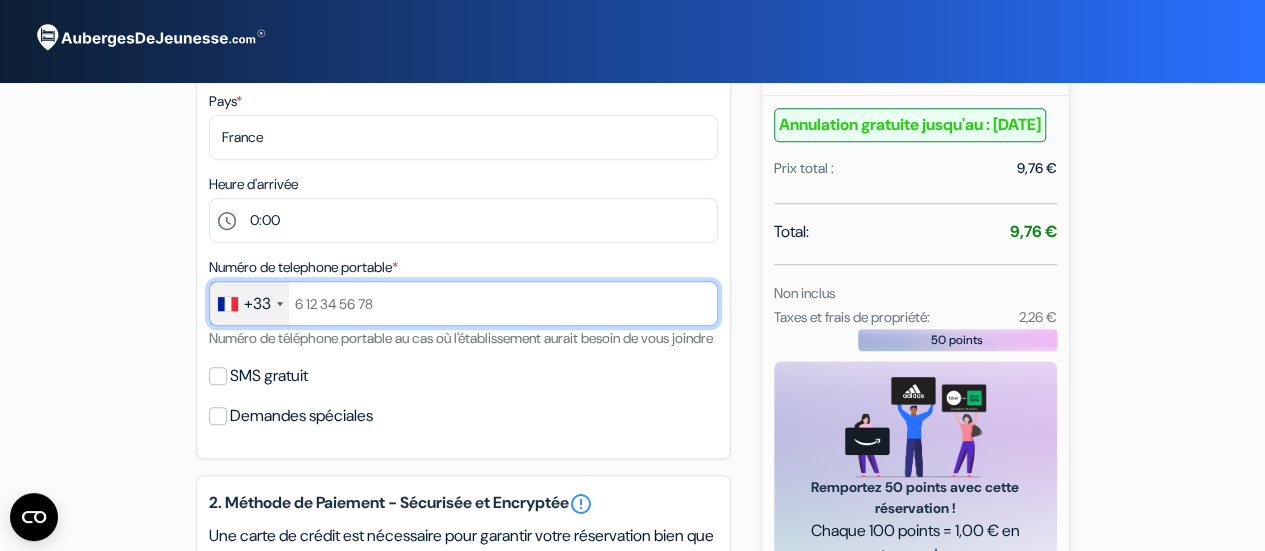 click at bounding box center (463, 303) 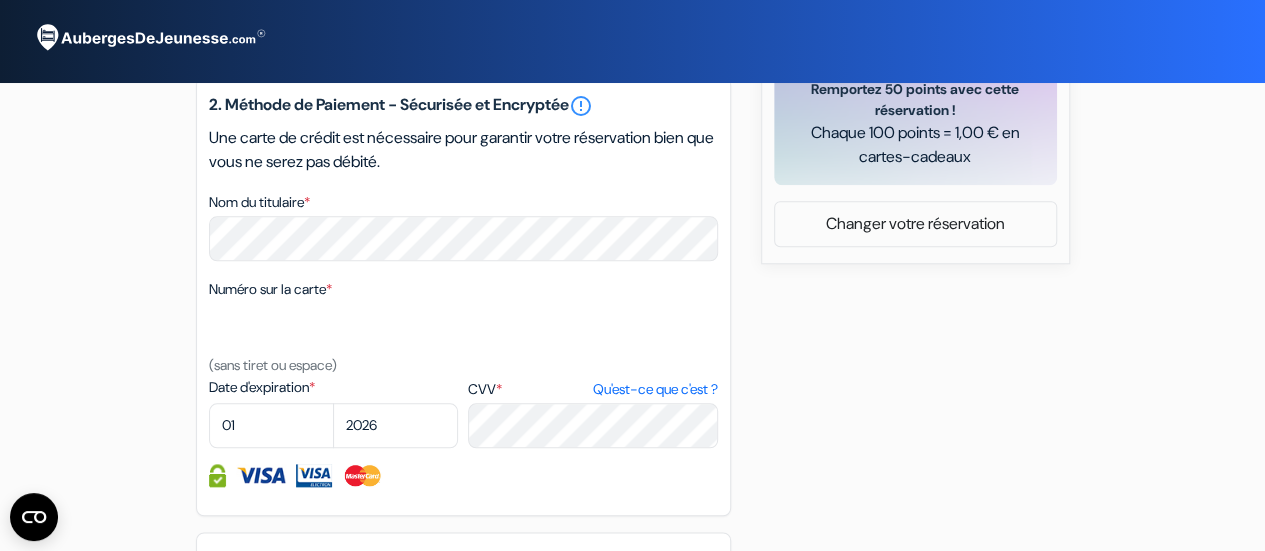 scroll, scrollTop: 900, scrollLeft: 0, axis: vertical 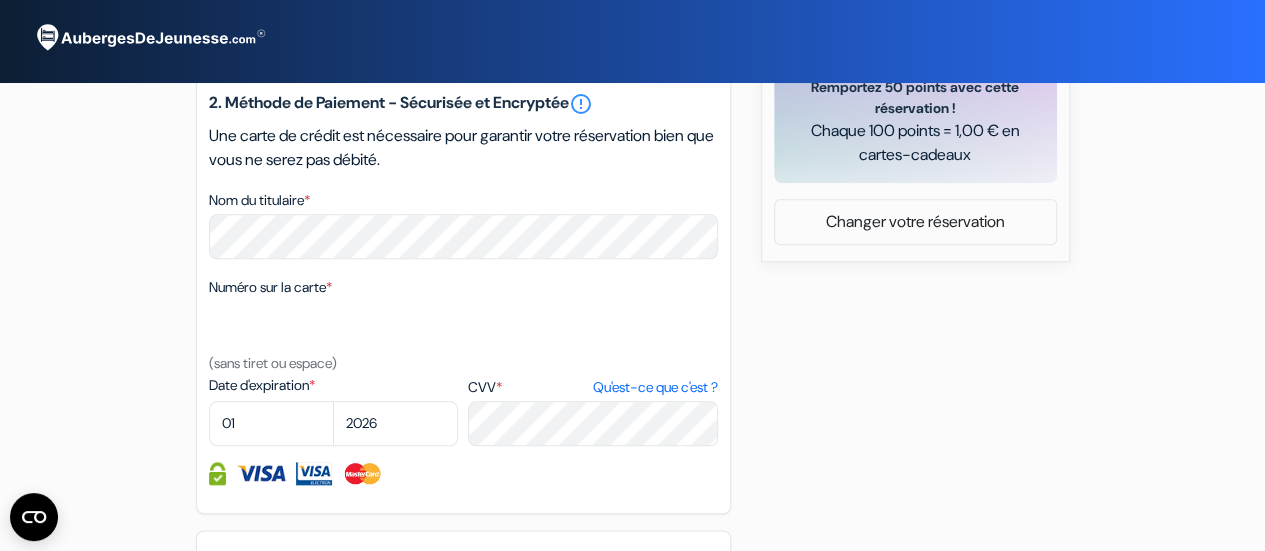 type on "6 98 49 49 04" 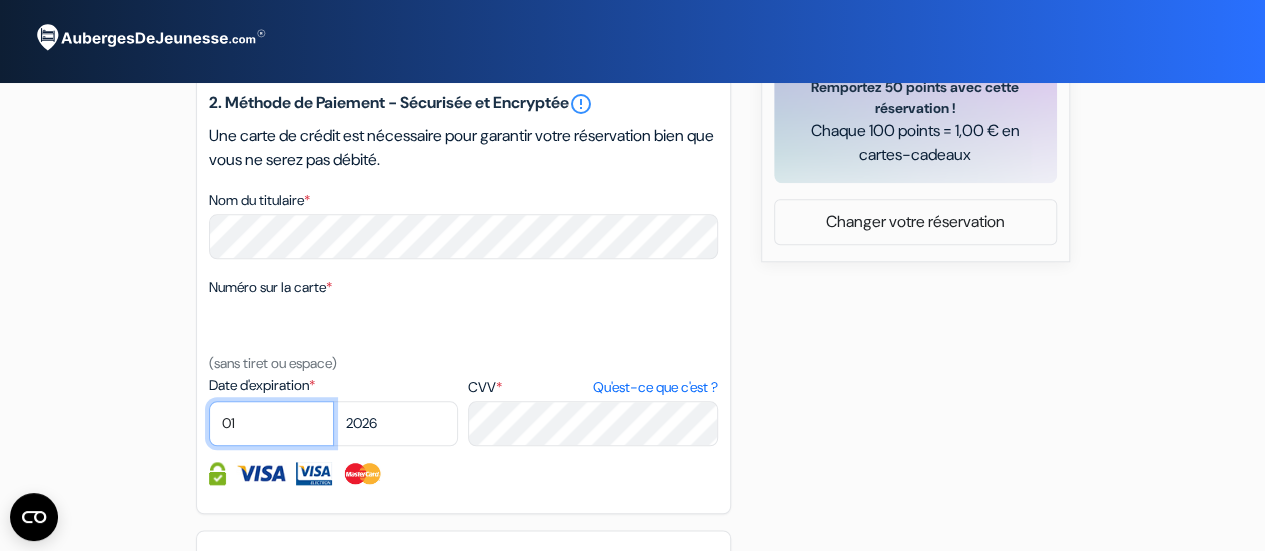 click on "01
02
03
04
05
06
07
08
09
10
11
12" at bounding box center [271, 423] 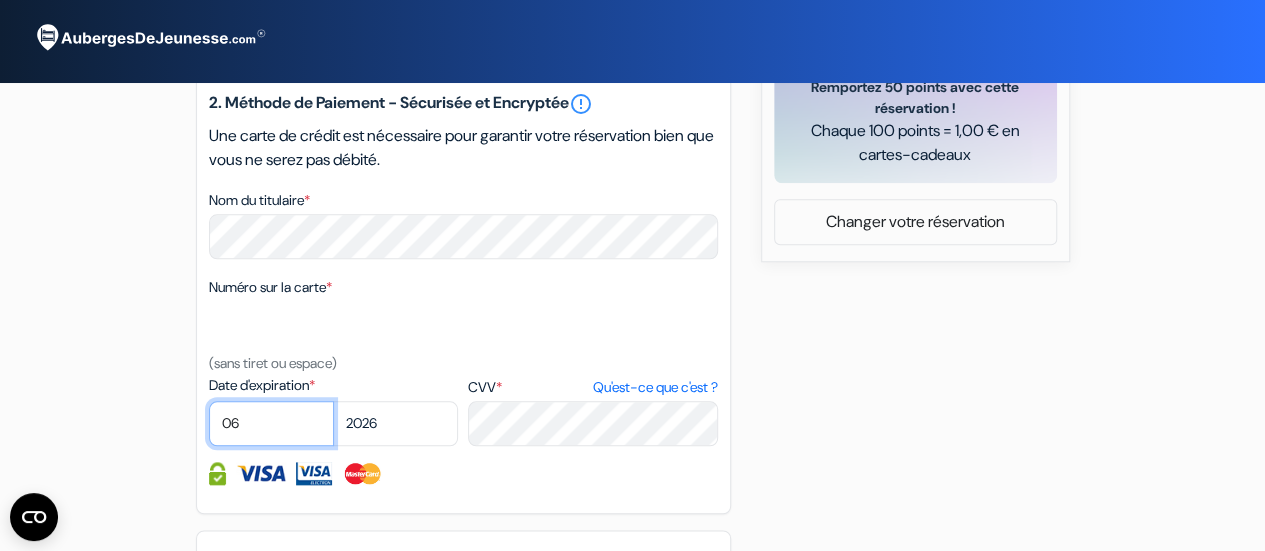 click on "01
02
03
04
05
06
07
08
09
10
11
12" at bounding box center [271, 423] 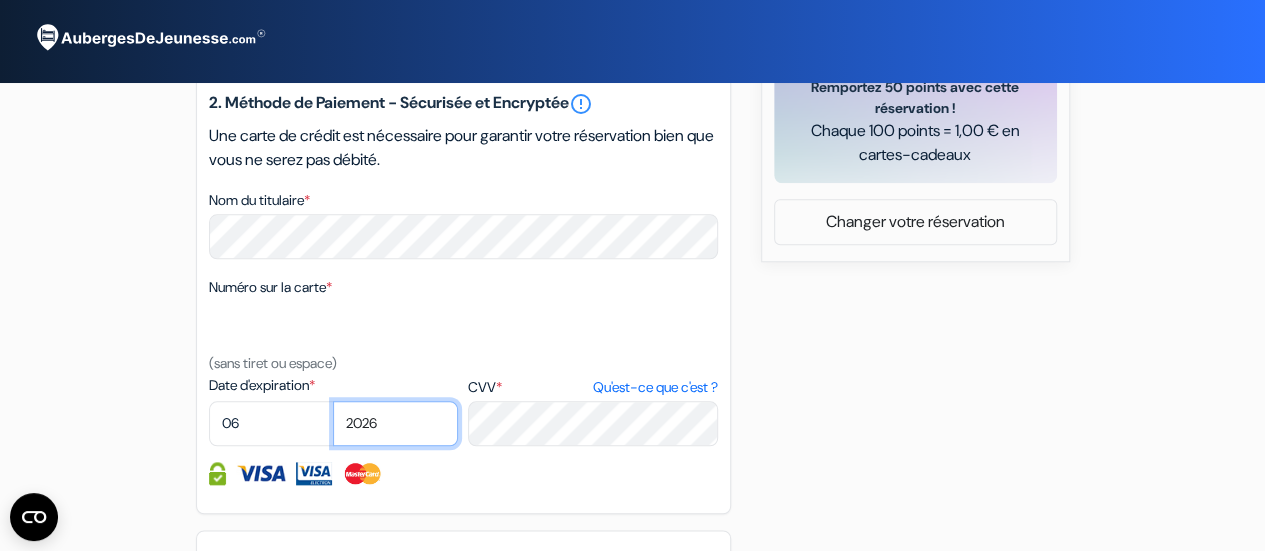 click on "2025
2026
2027
2028
2029
2030
2031
2032
2033
2034
2035
2036 2037 2038 2039 2040 2041" at bounding box center [395, 423] 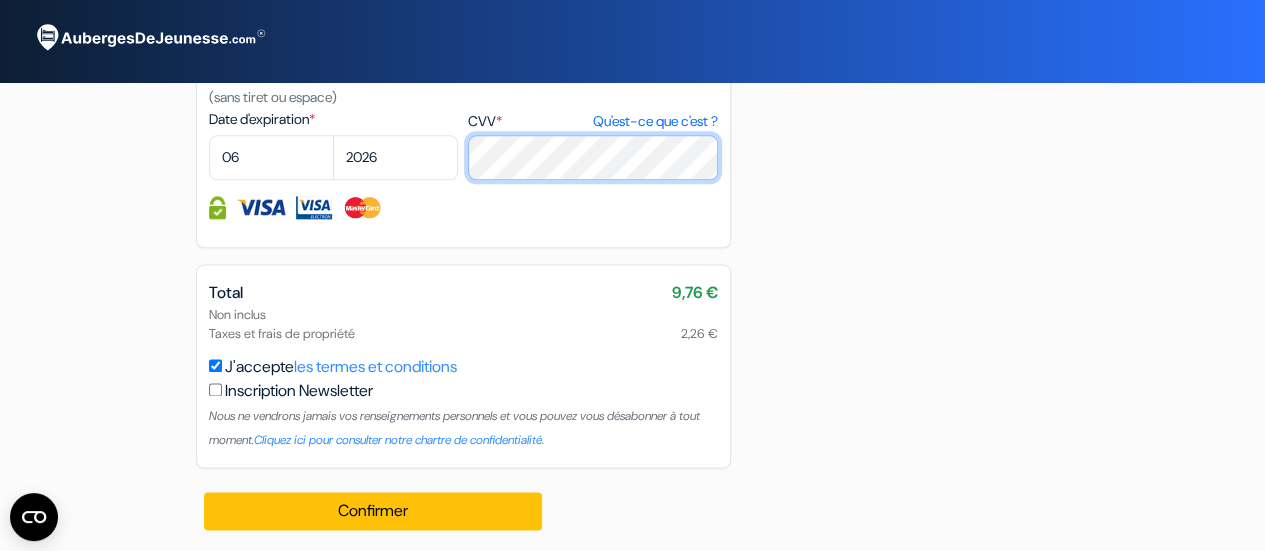 scroll, scrollTop: 1196, scrollLeft: 0, axis: vertical 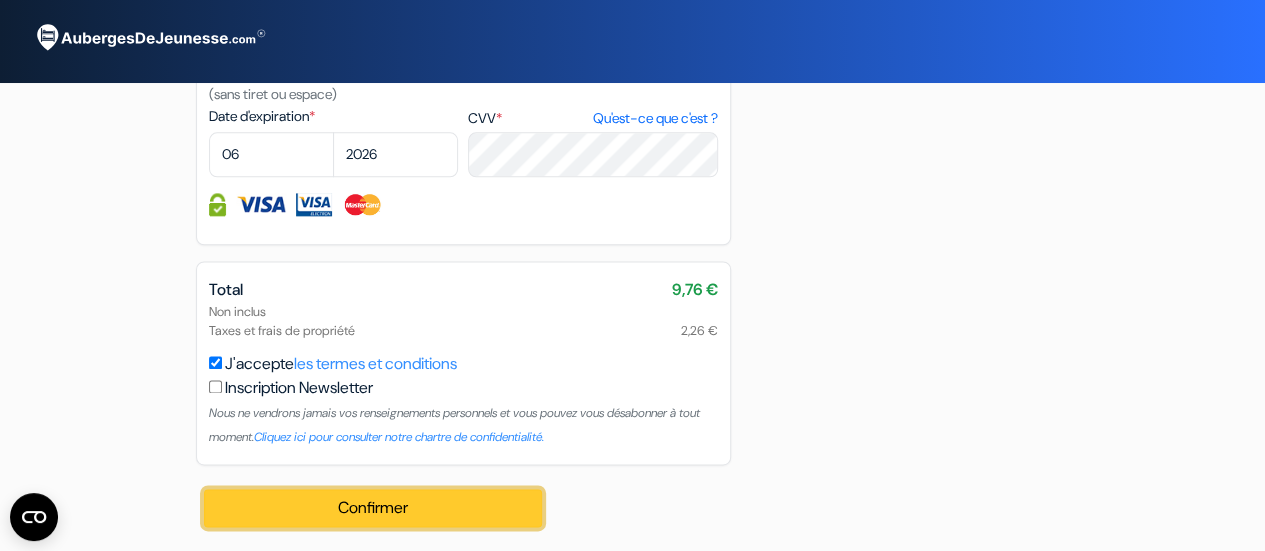 click on "Confirmer
Loading..." at bounding box center (373, 508) 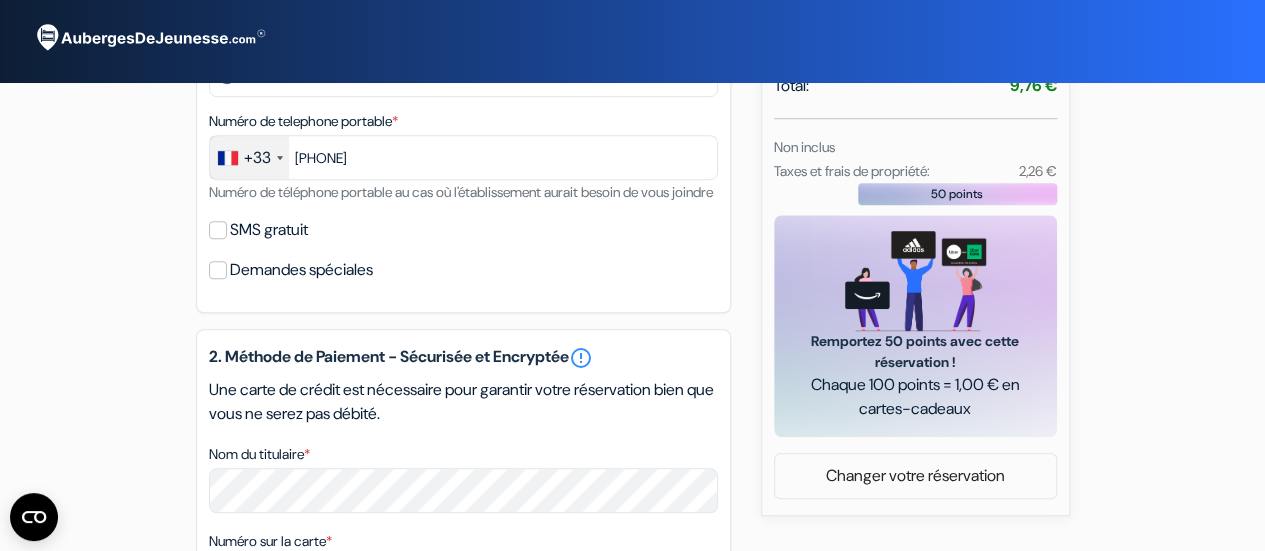 scroll, scrollTop: 496, scrollLeft: 0, axis: vertical 